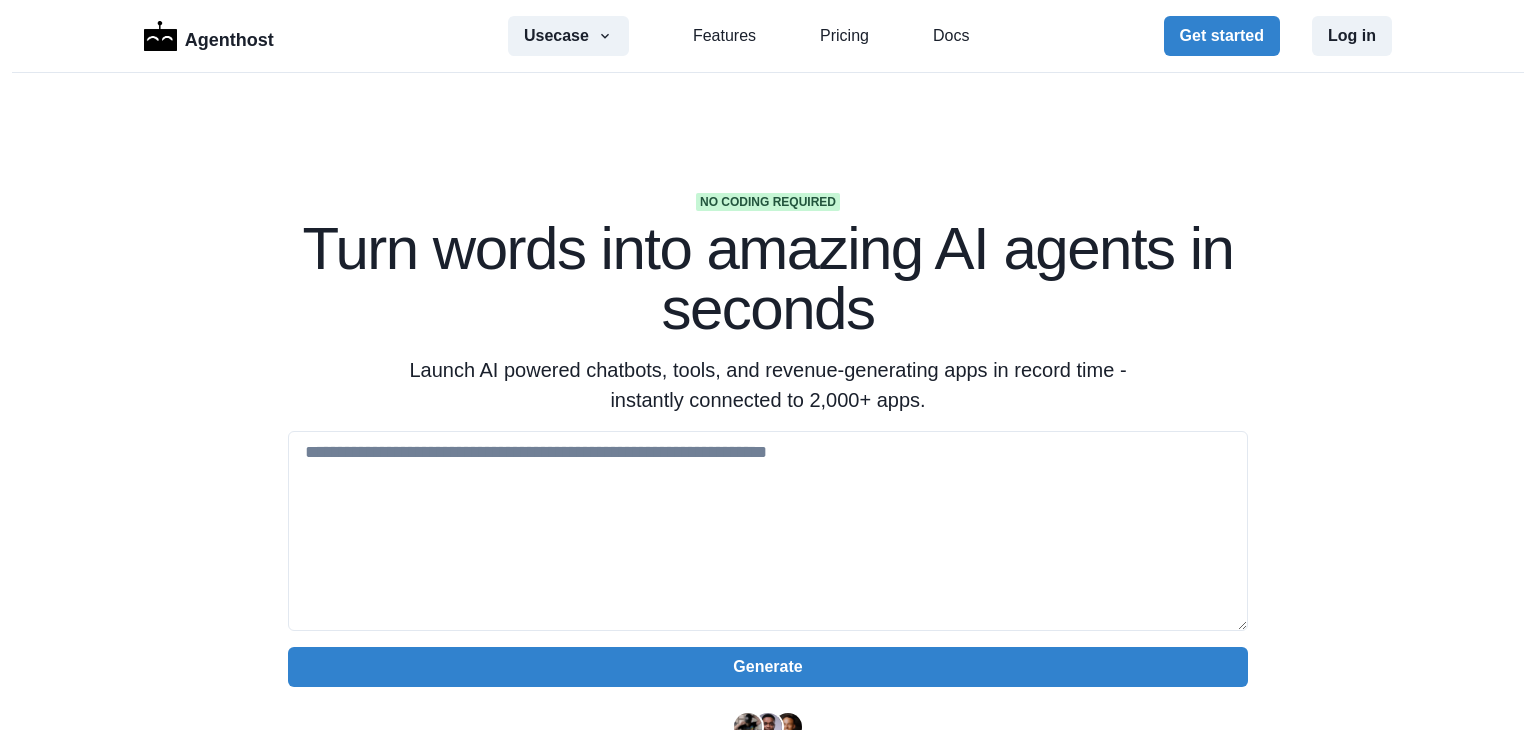 scroll, scrollTop: 0, scrollLeft: 0, axis: both 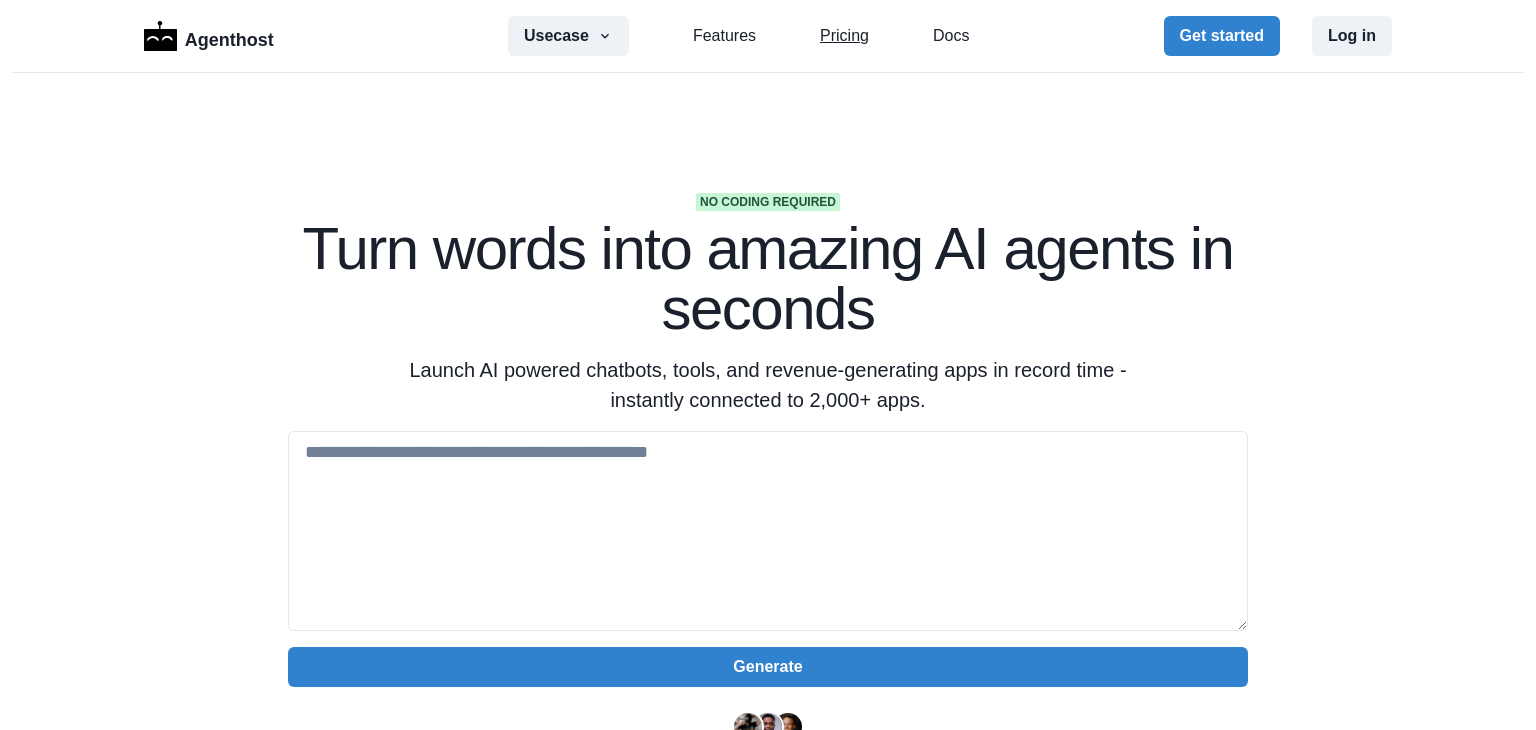click on "Pricing" at bounding box center [844, 36] 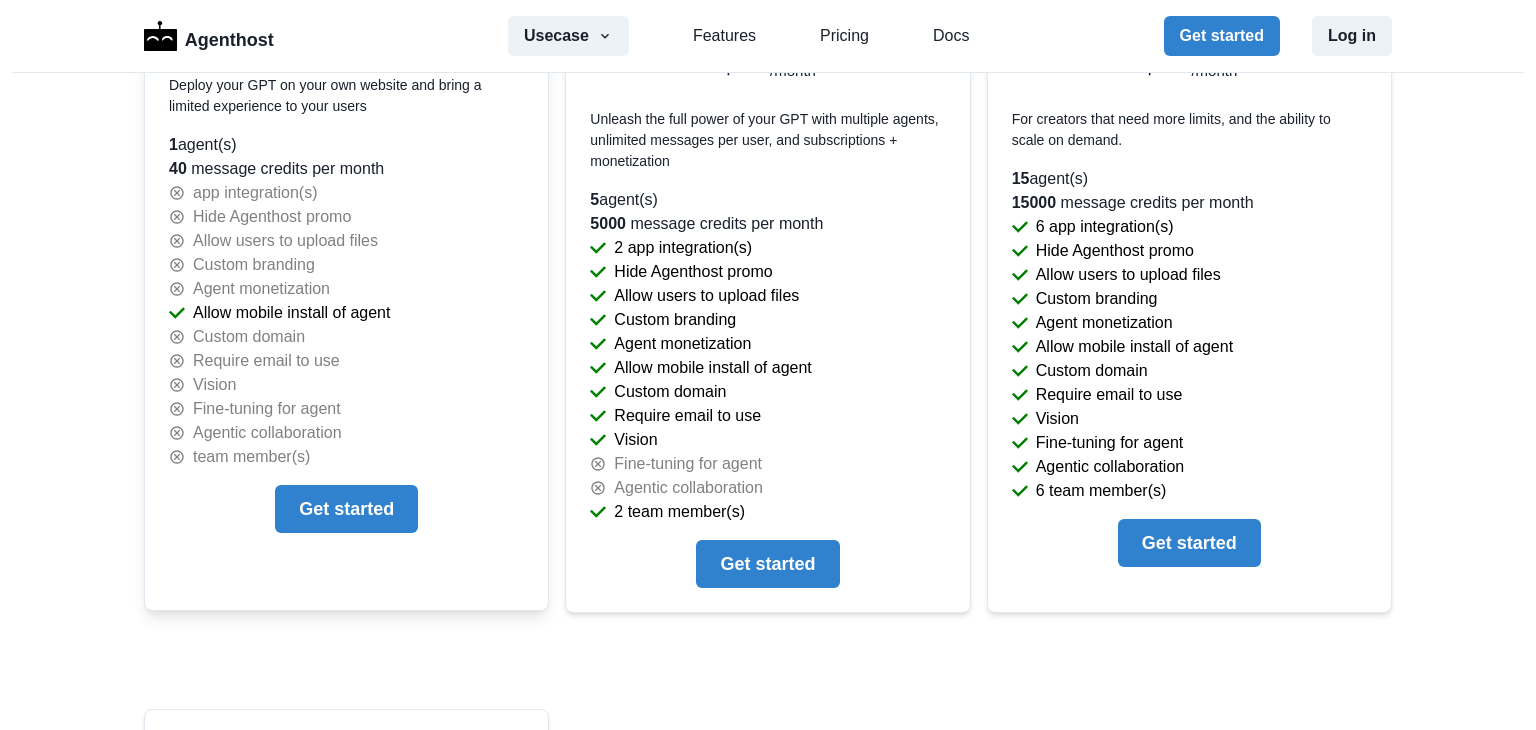 scroll, scrollTop: 4359, scrollLeft: 0, axis: vertical 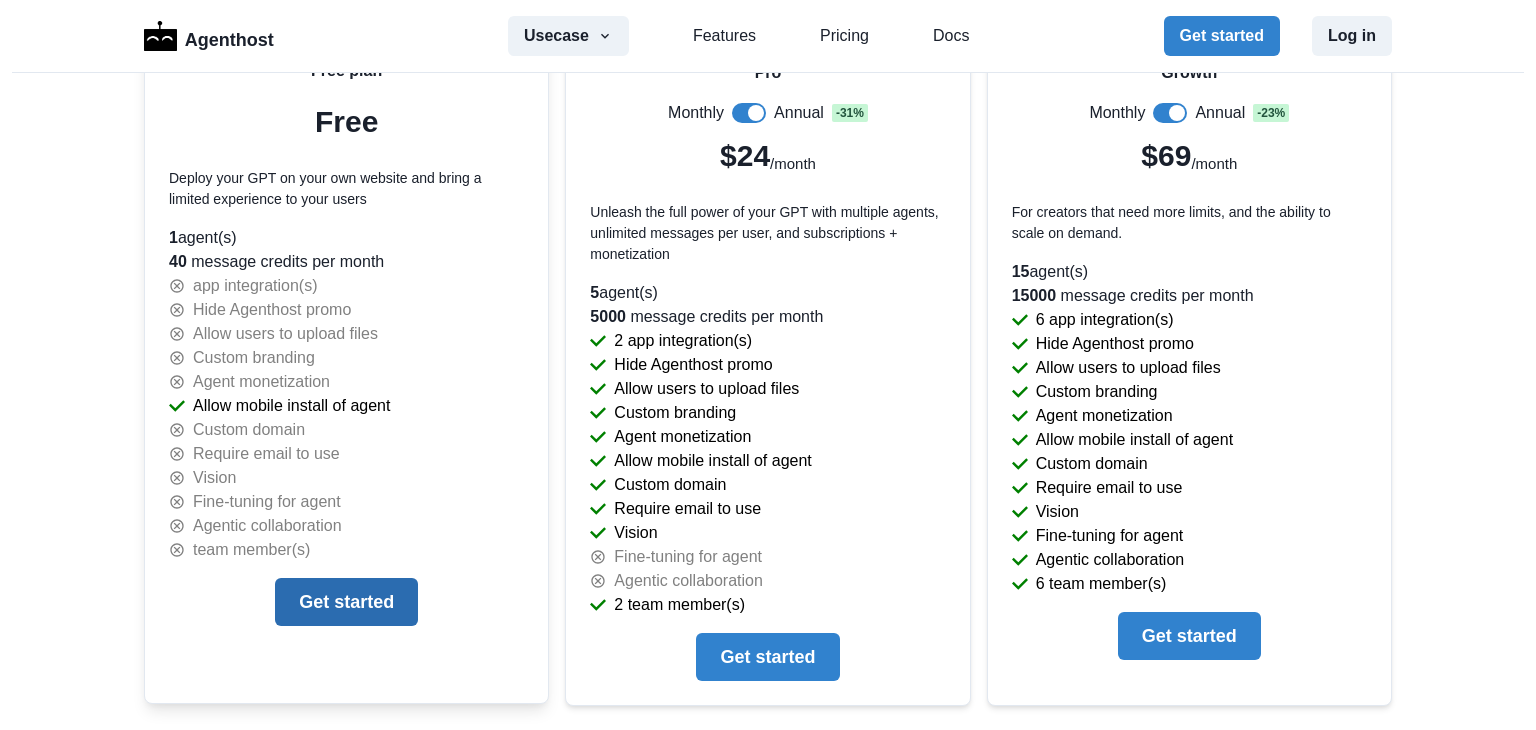 click on "Get started" at bounding box center [346, 602] 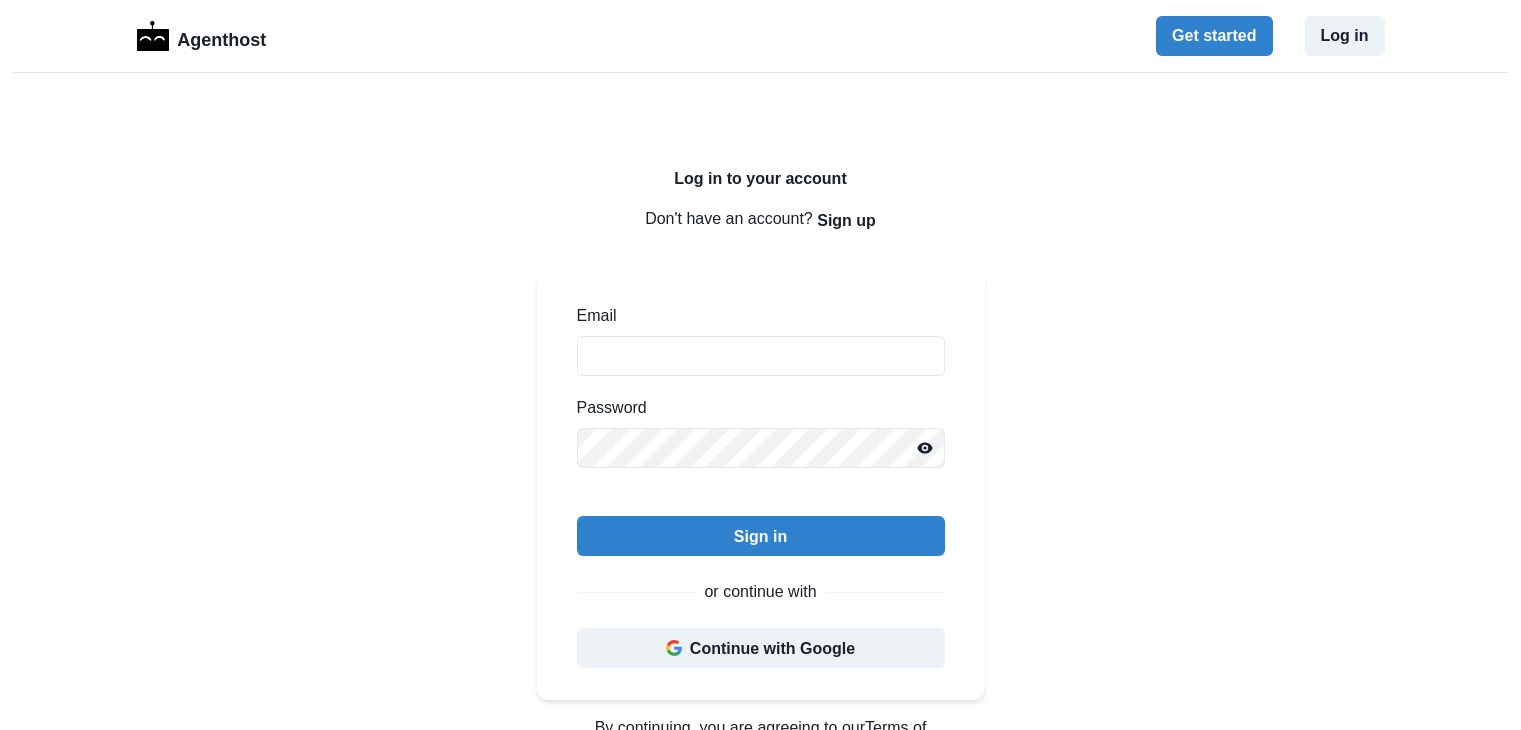 scroll, scrollTop: 0, scrollLeft: 0, axis: both 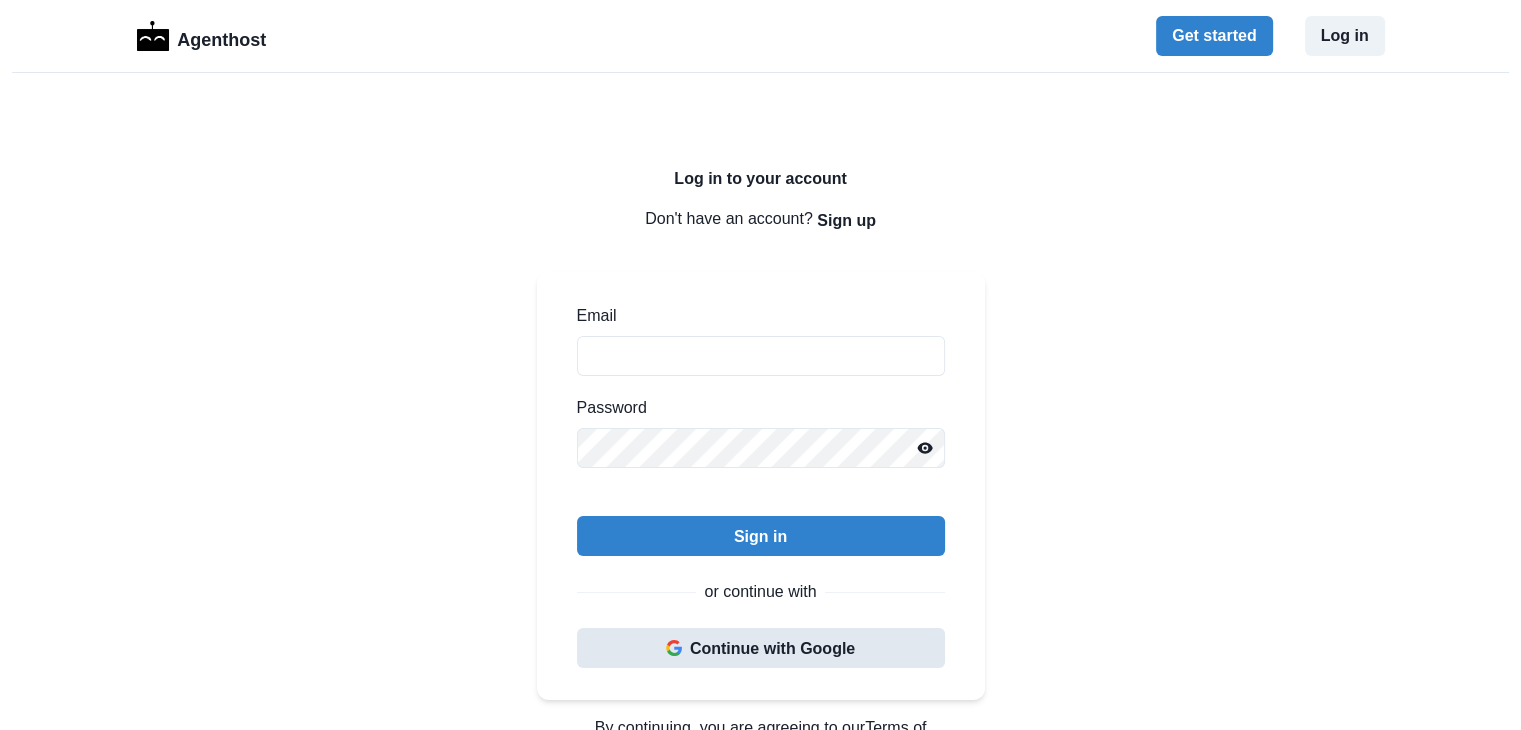 click on "Continue with Google" at bounding box center (761, 648) 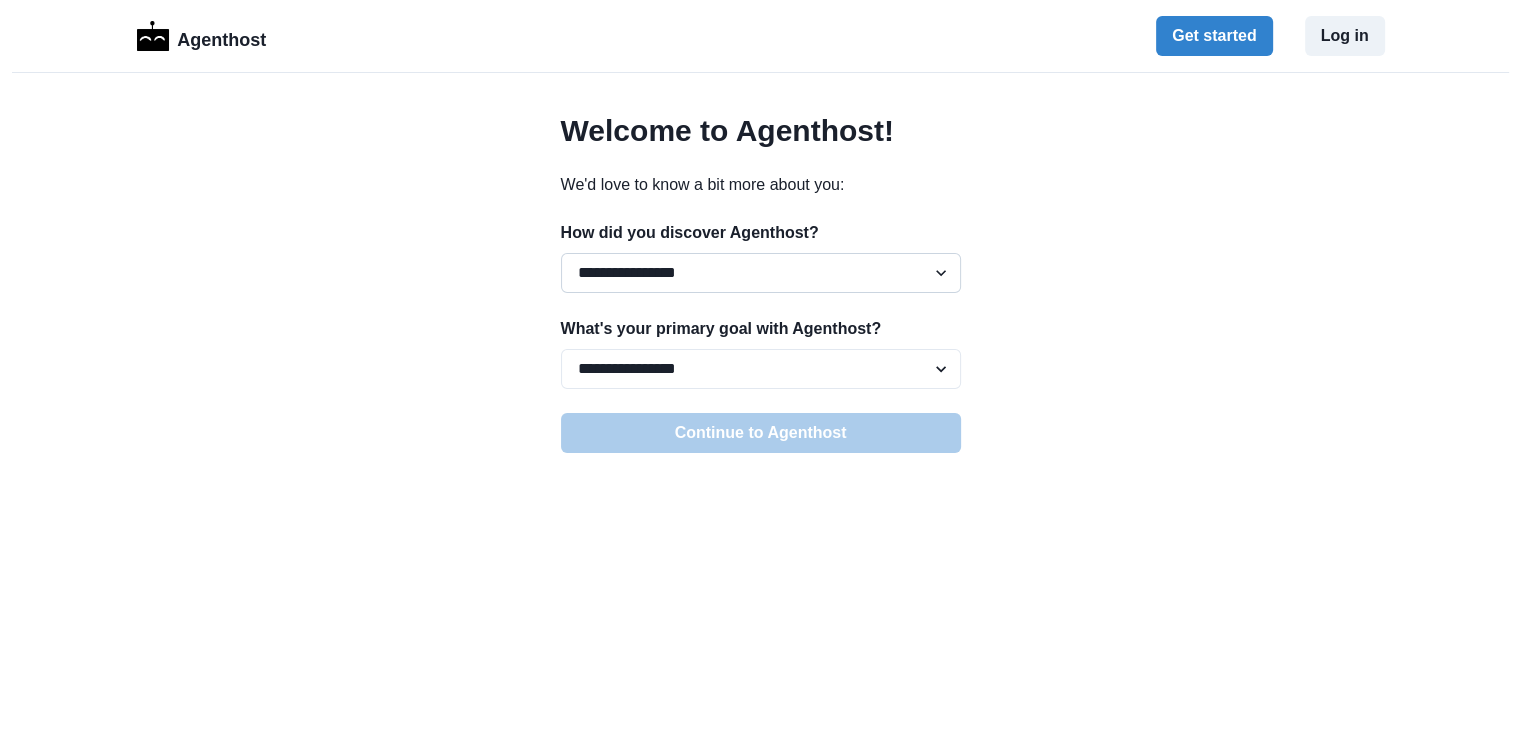 click on "**********" at bounding box center (761, 273) 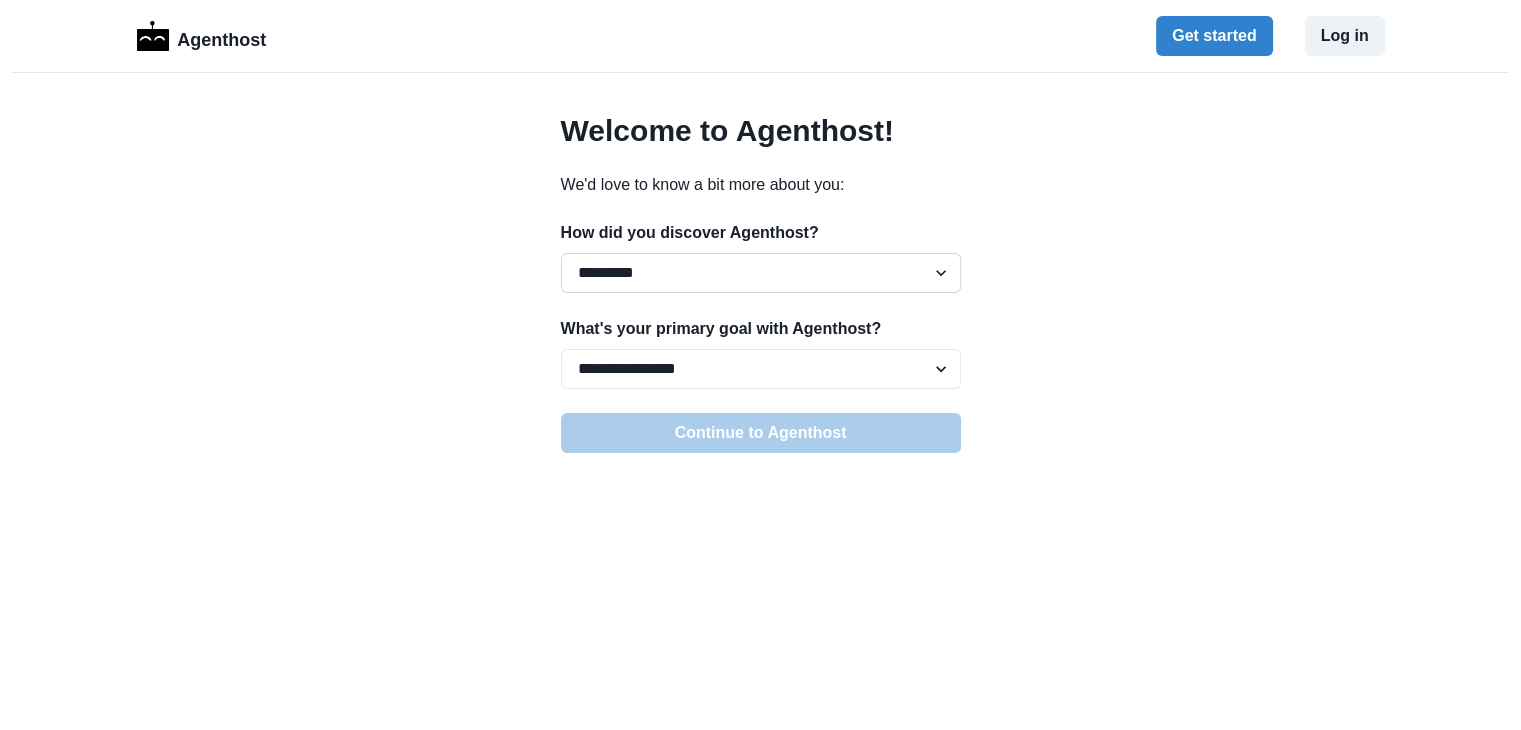 click on "**********" at bounding box center [761, 273] 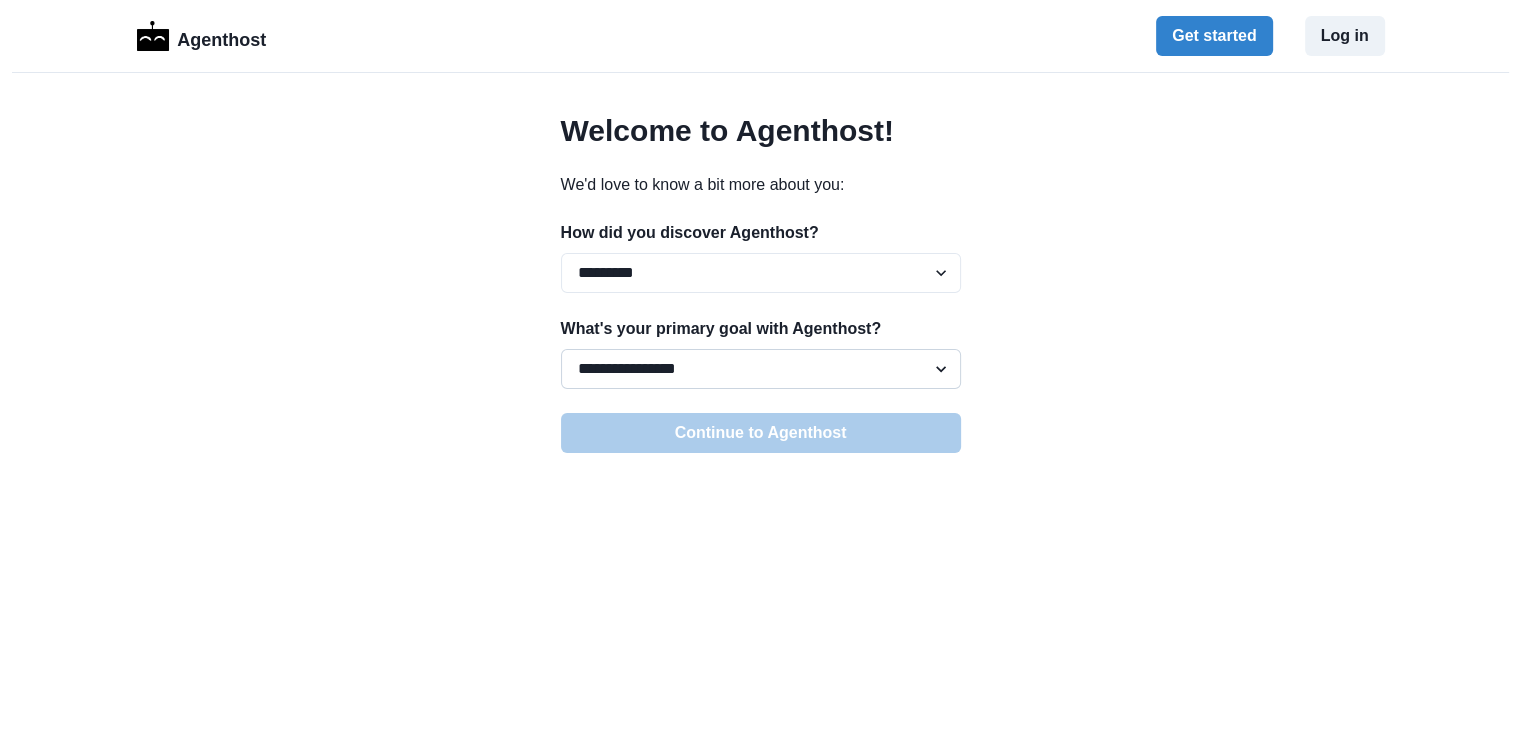 click on "**********" at bounding box center [761, 369] 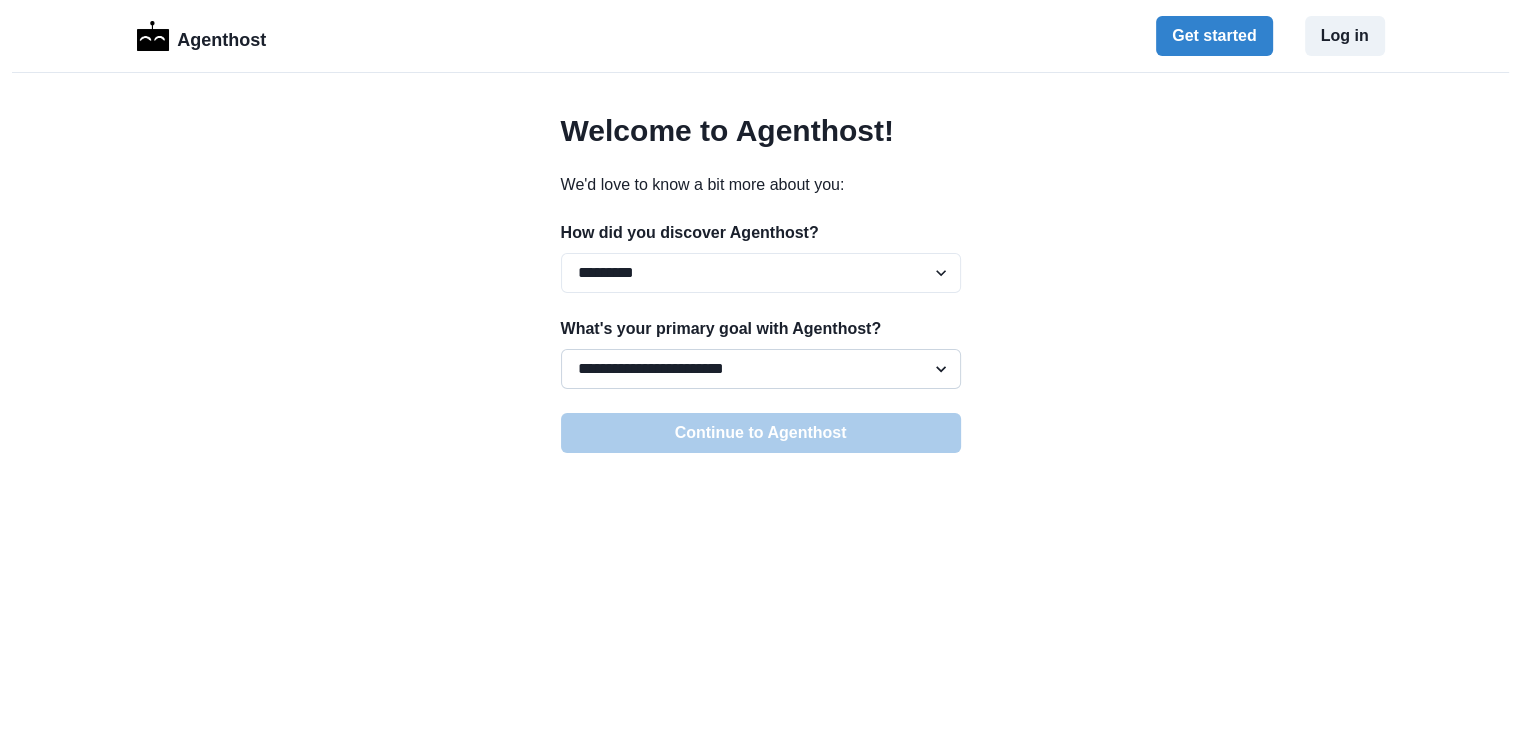 click on "**********" at bounding box center [761, 369] 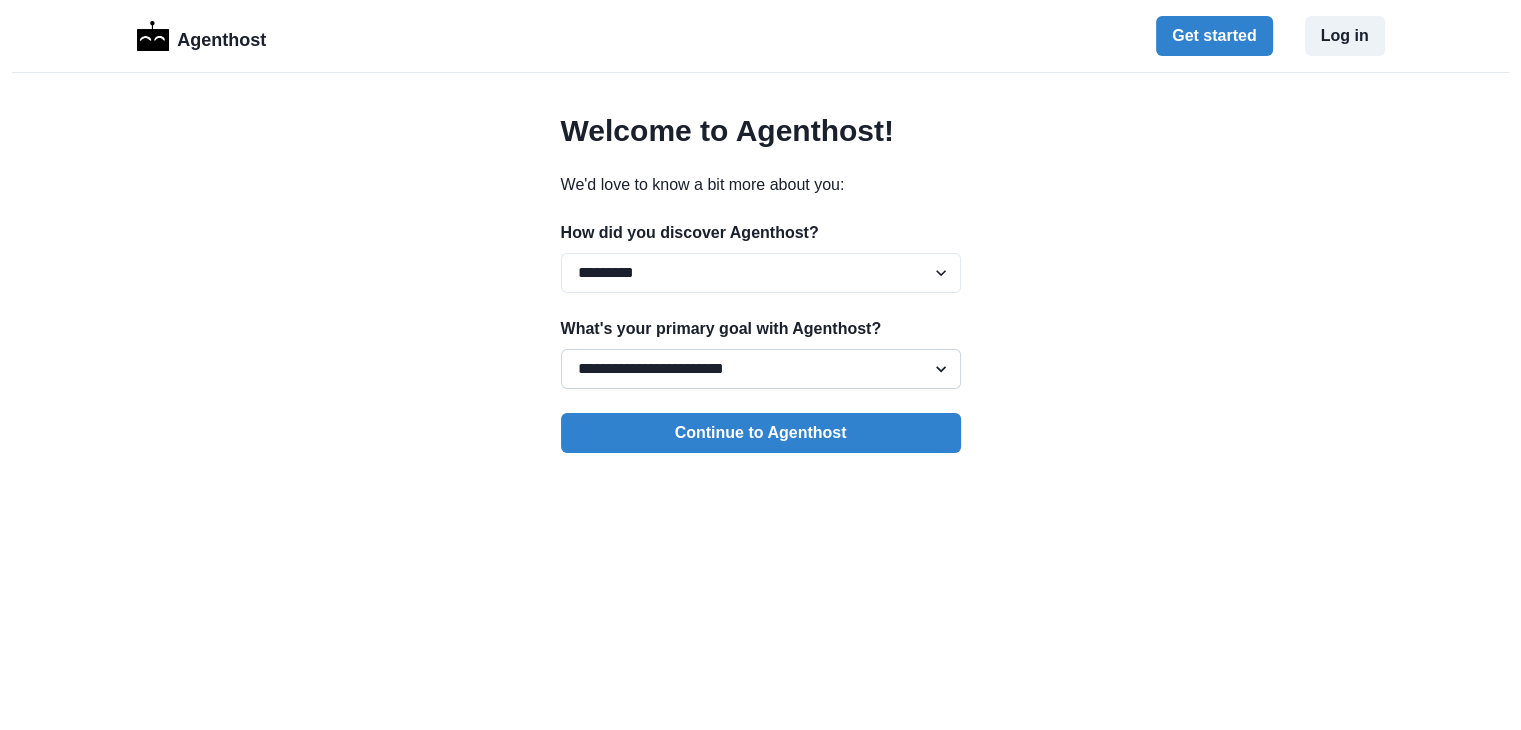 click on "**********" at bounding box center (761, 369) 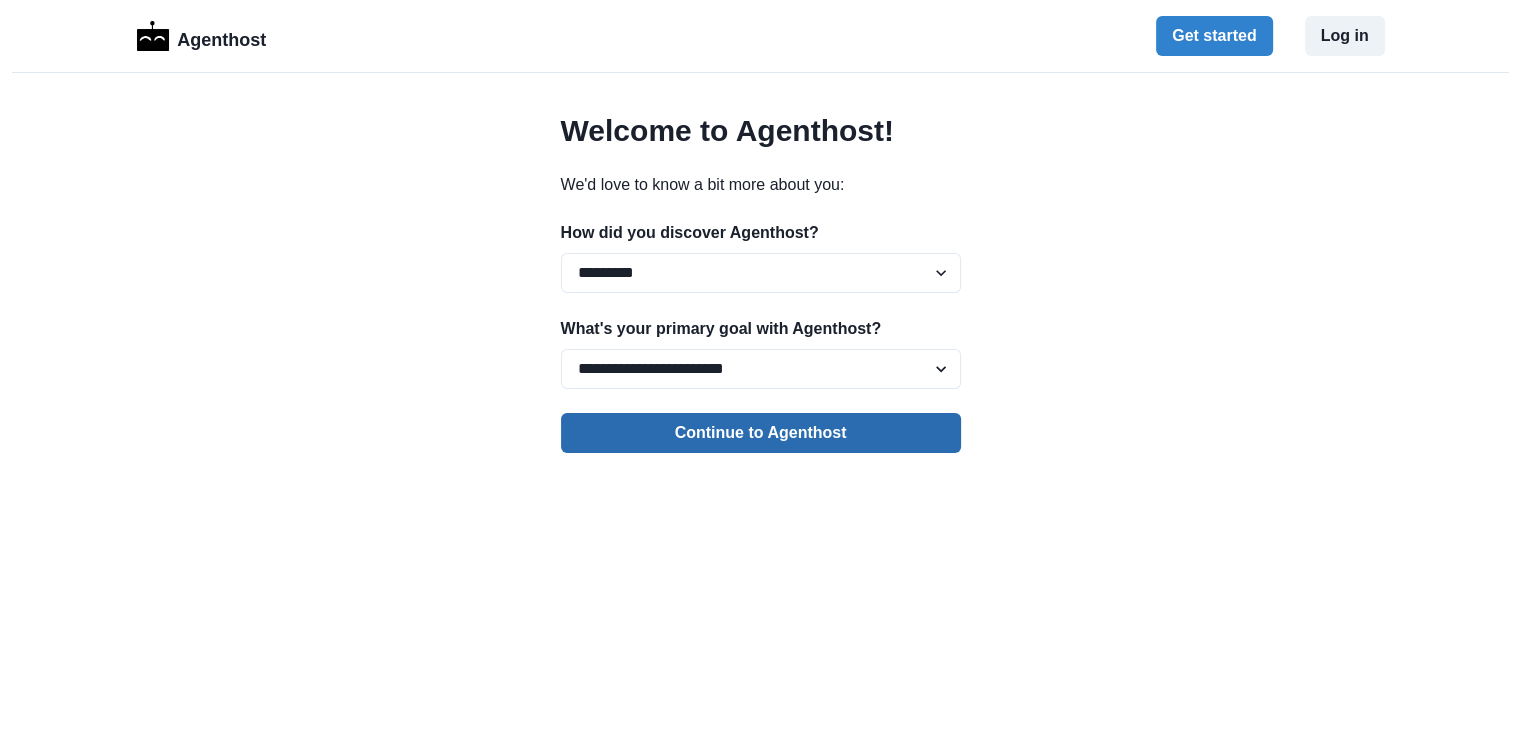 click on "Continue to Agenthost" at bounding box center [761, 433] 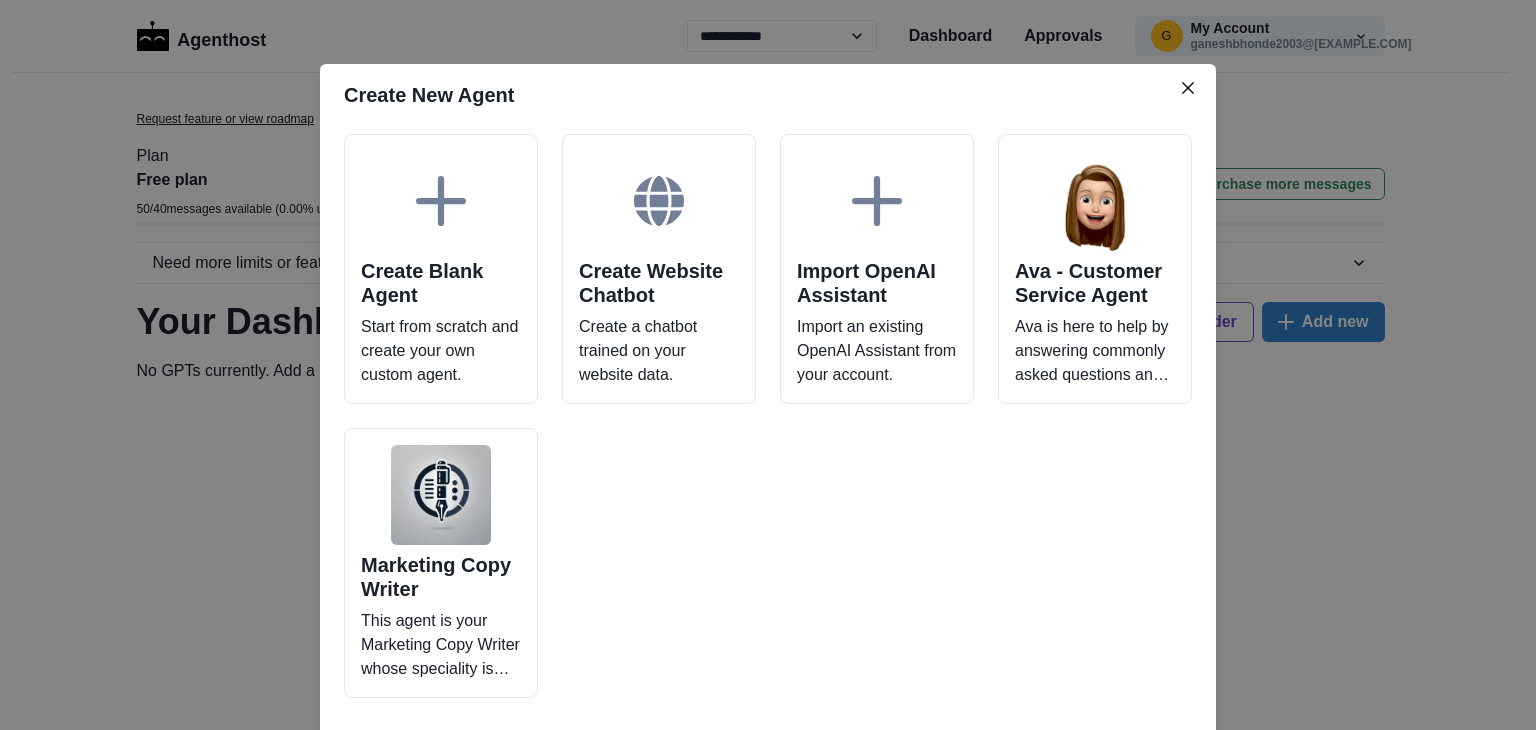 scroll, scrollTop: 0, scrollLeft: 0, axis: both 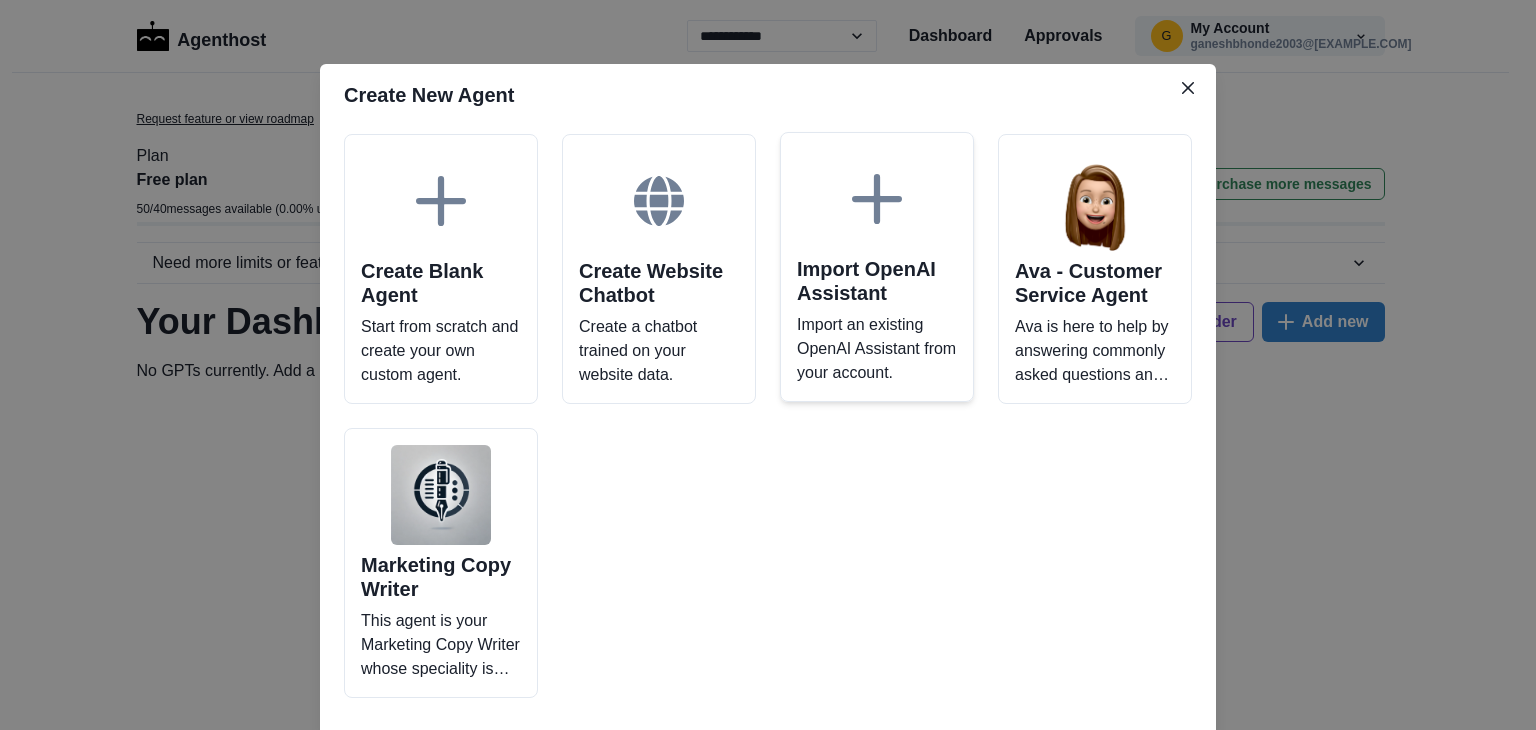 click on "Import an existing OpenAI Assistant from your account." at bounding box center (877, 349) 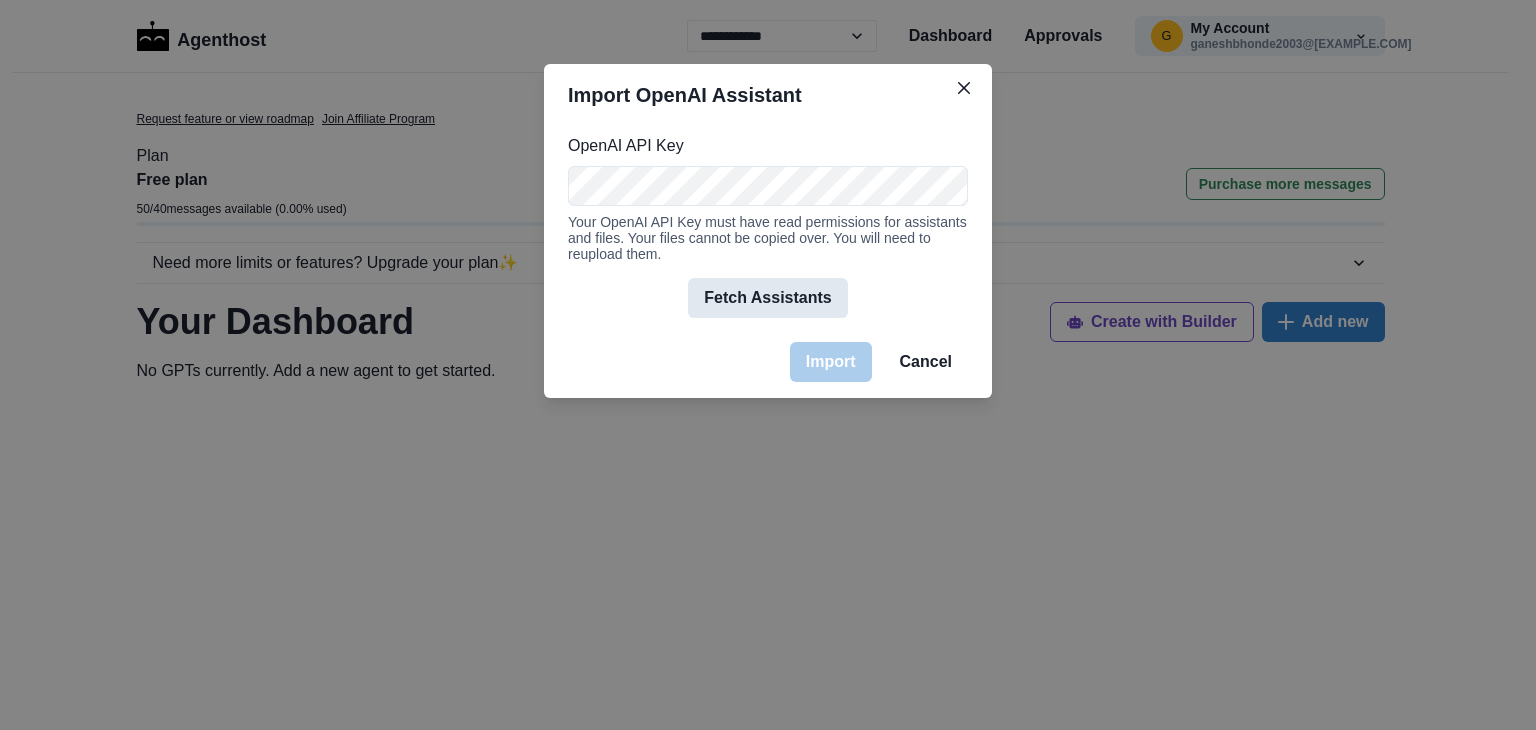 click on "Fetch Assistants" at bounding box center (767, 298) 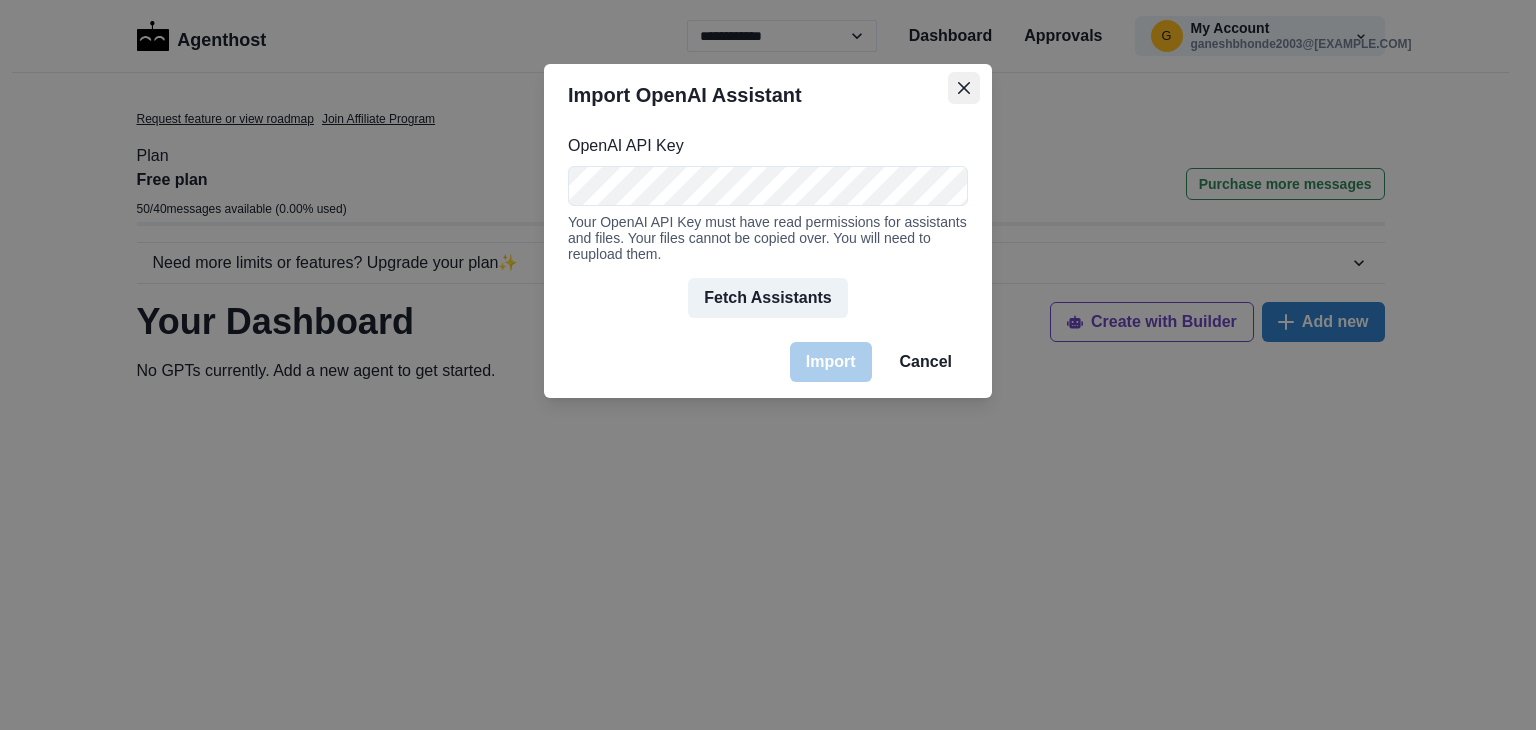 click at bounding box center (964, 88) 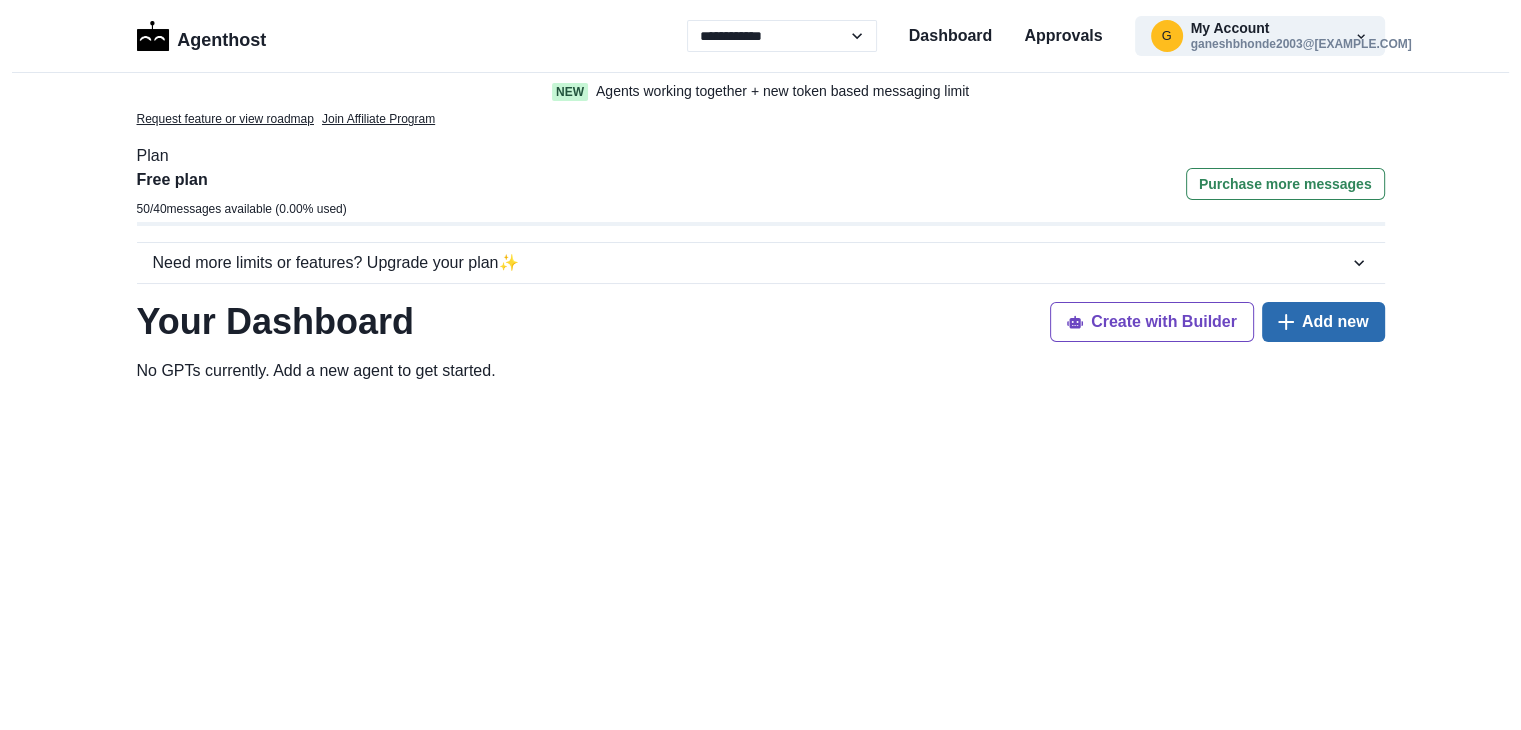 click 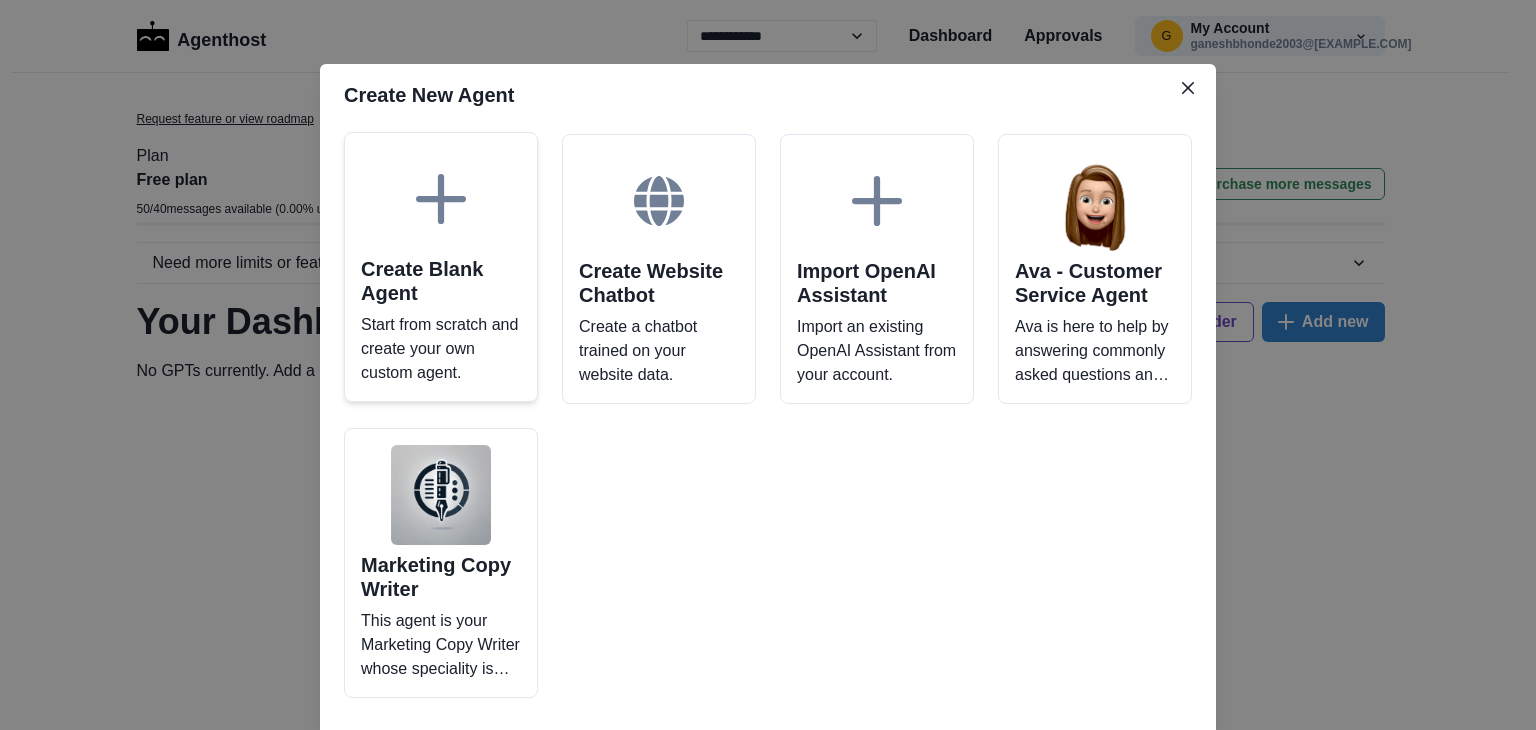 click on "Create Blank Agent" at bounding box center [441, 281] 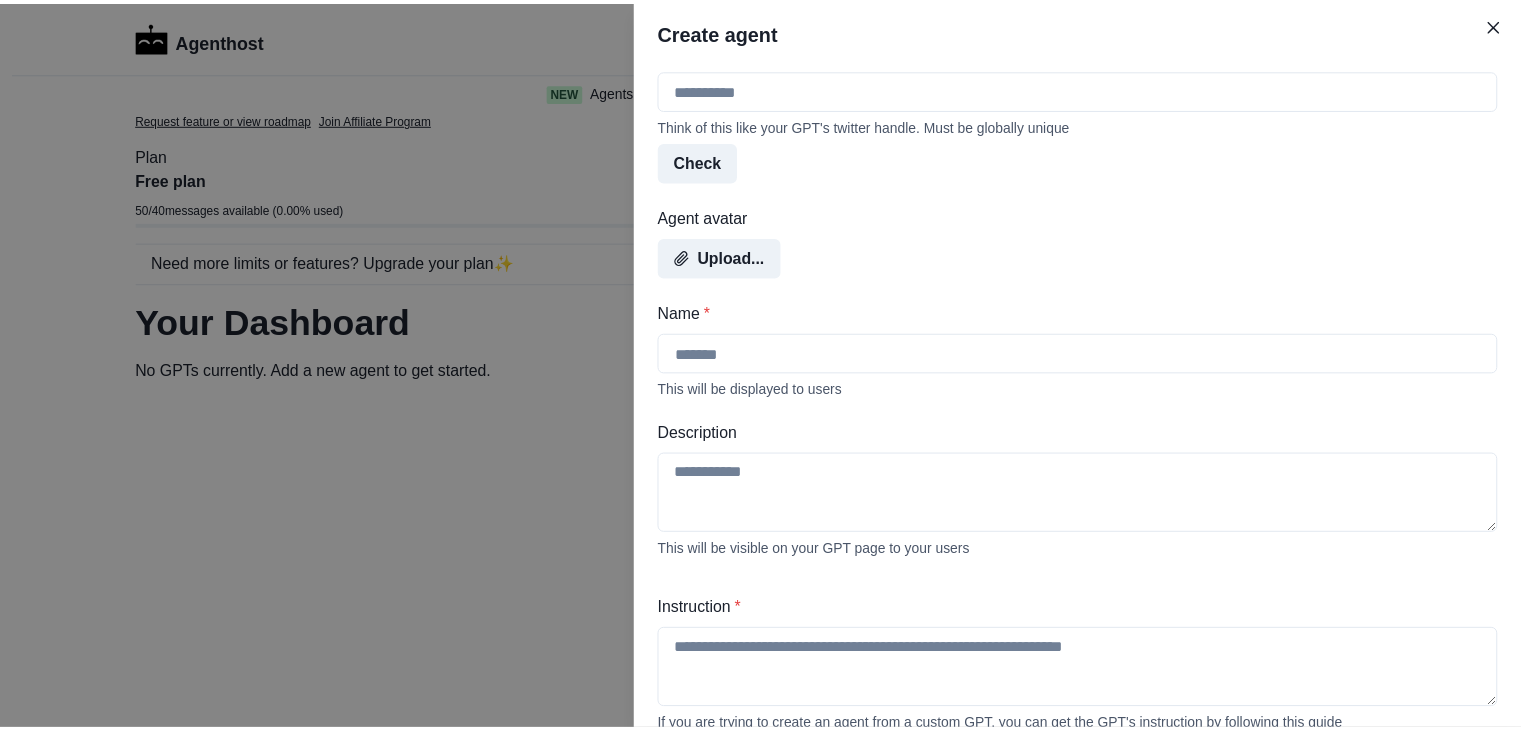 scroll, scrollTop: 0, scrollLeft: 0, axis: both 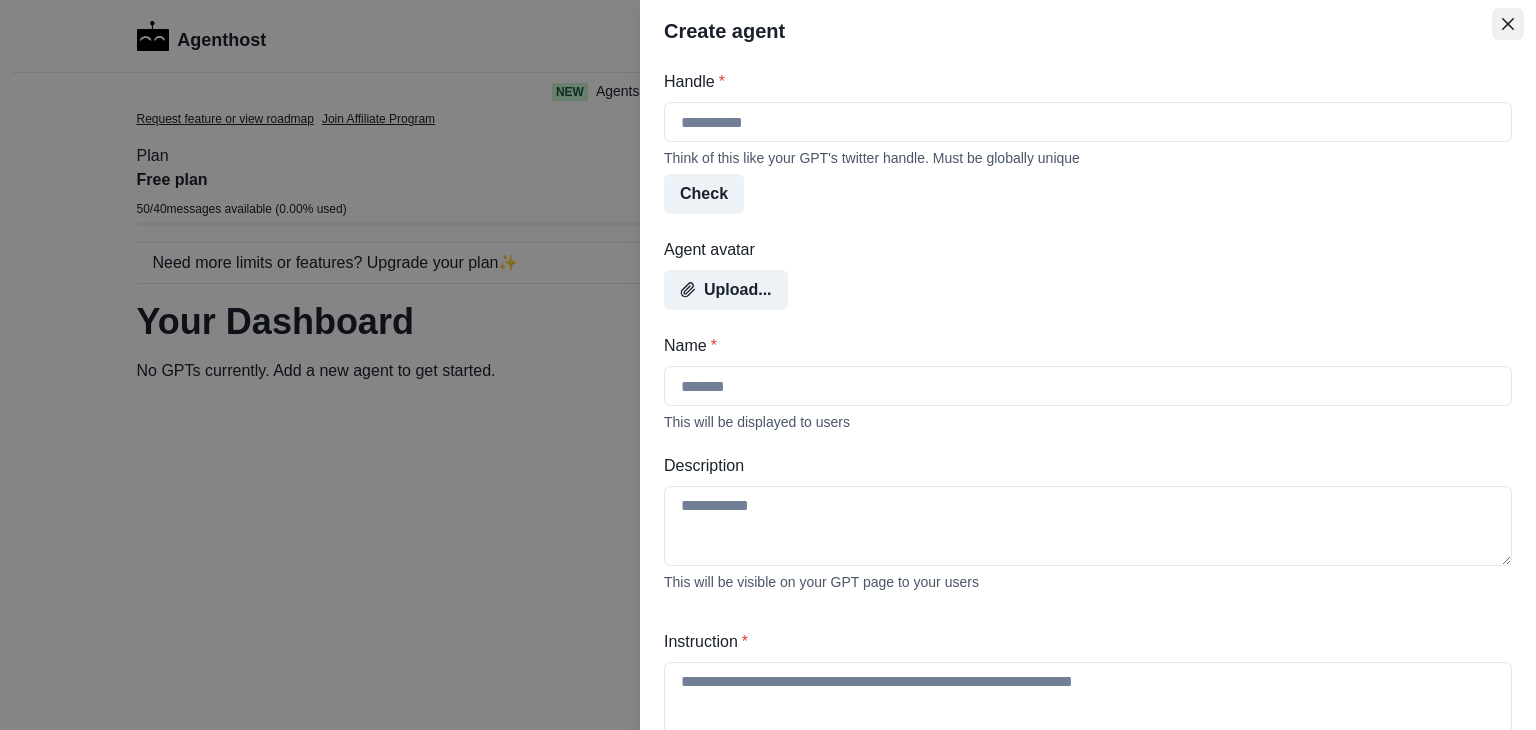 click at bounding box center [1508, 24] 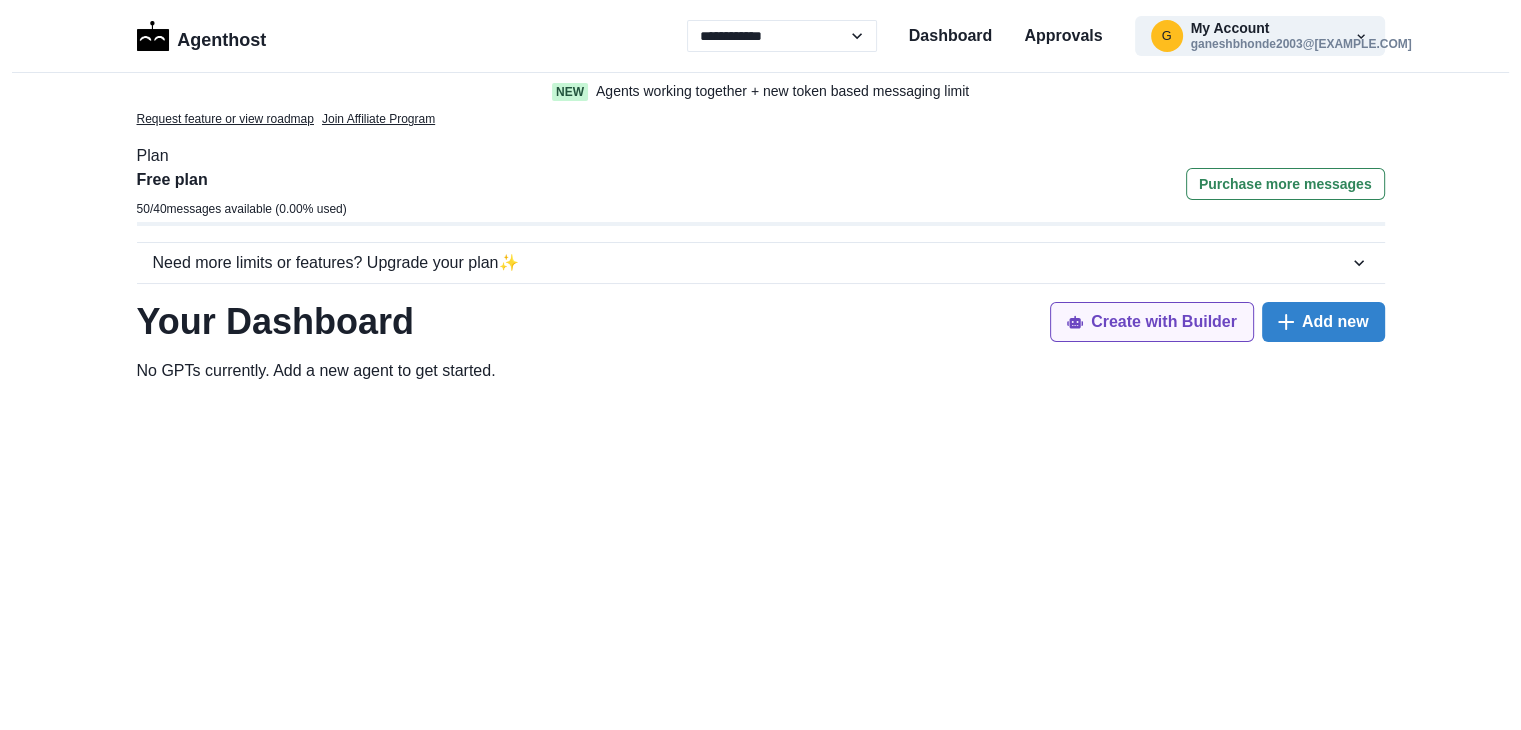 click on "Create with Builder" at bounding box center [1152, 322] 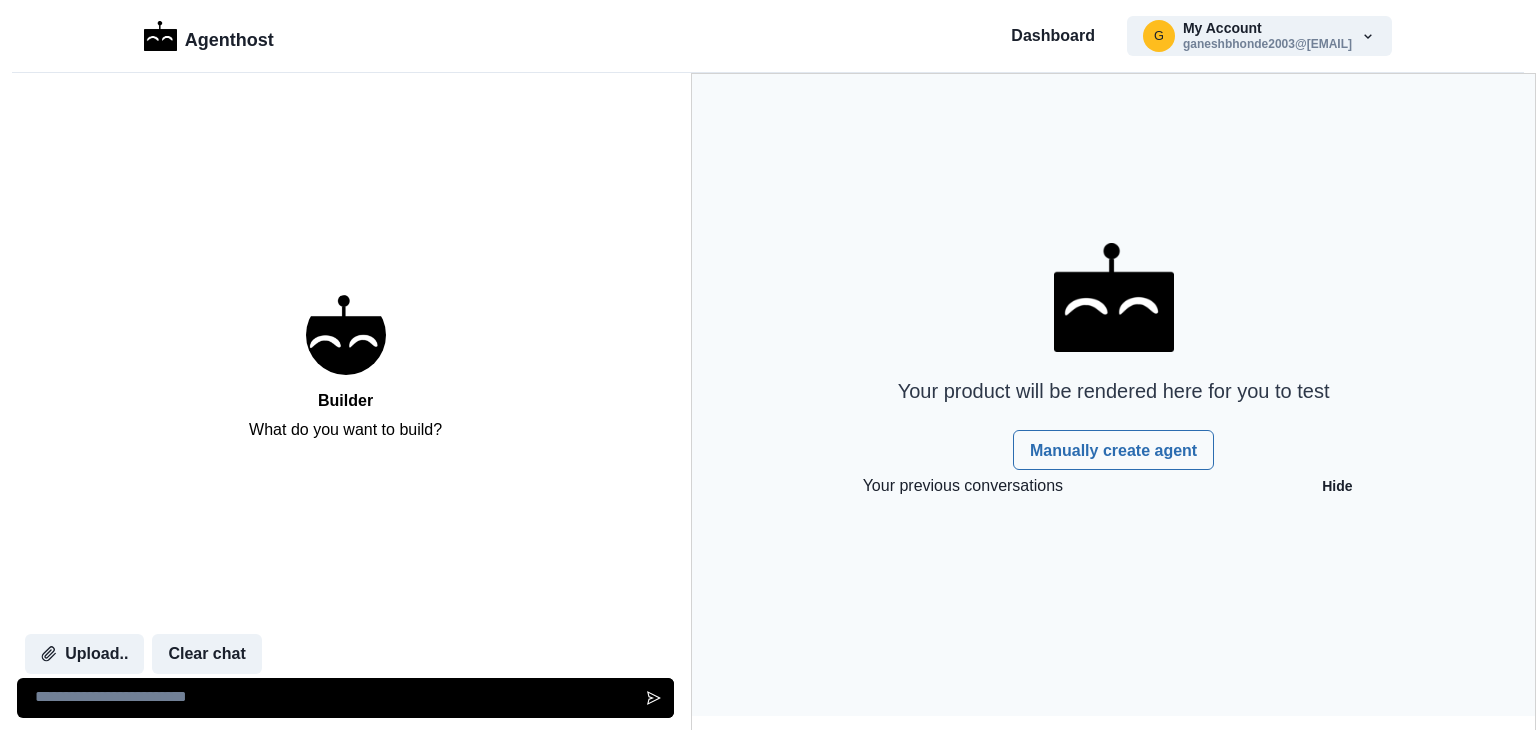 scroll, scrollTop: 0, scrollLeft: 0, axis: both 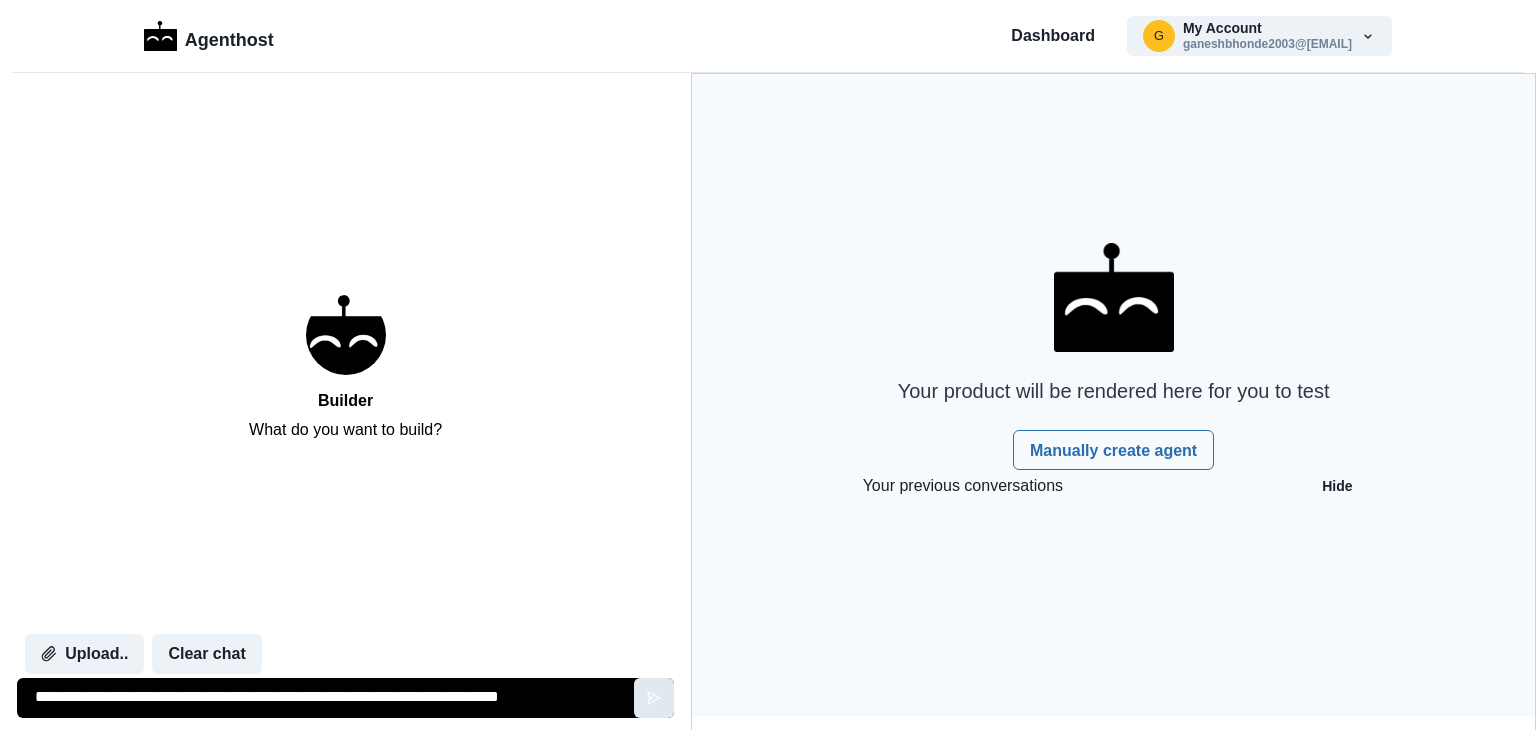type on "**********" 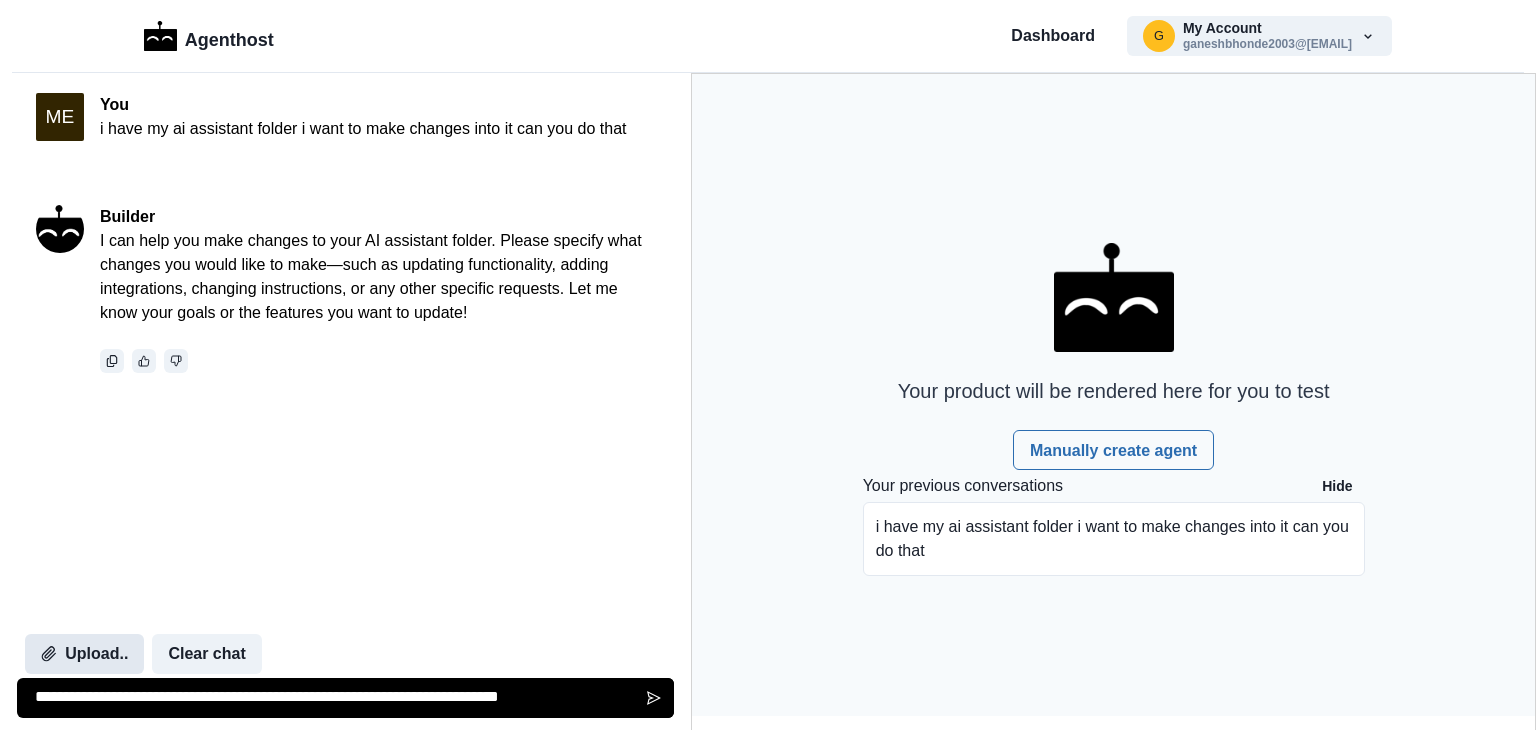 click on "Upload.." at bounding box center [84, 654] 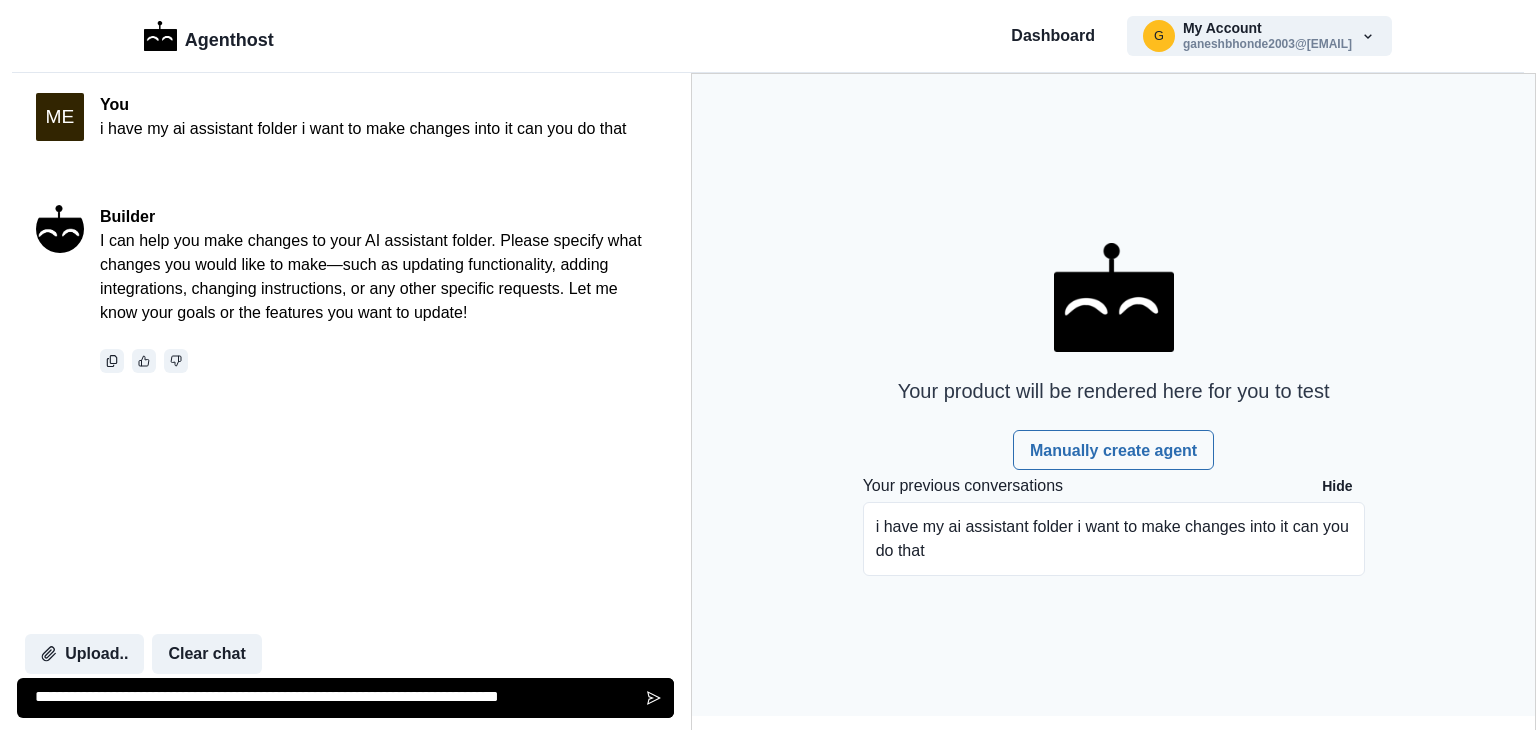click on "**********" at bounding box center (345, 698) 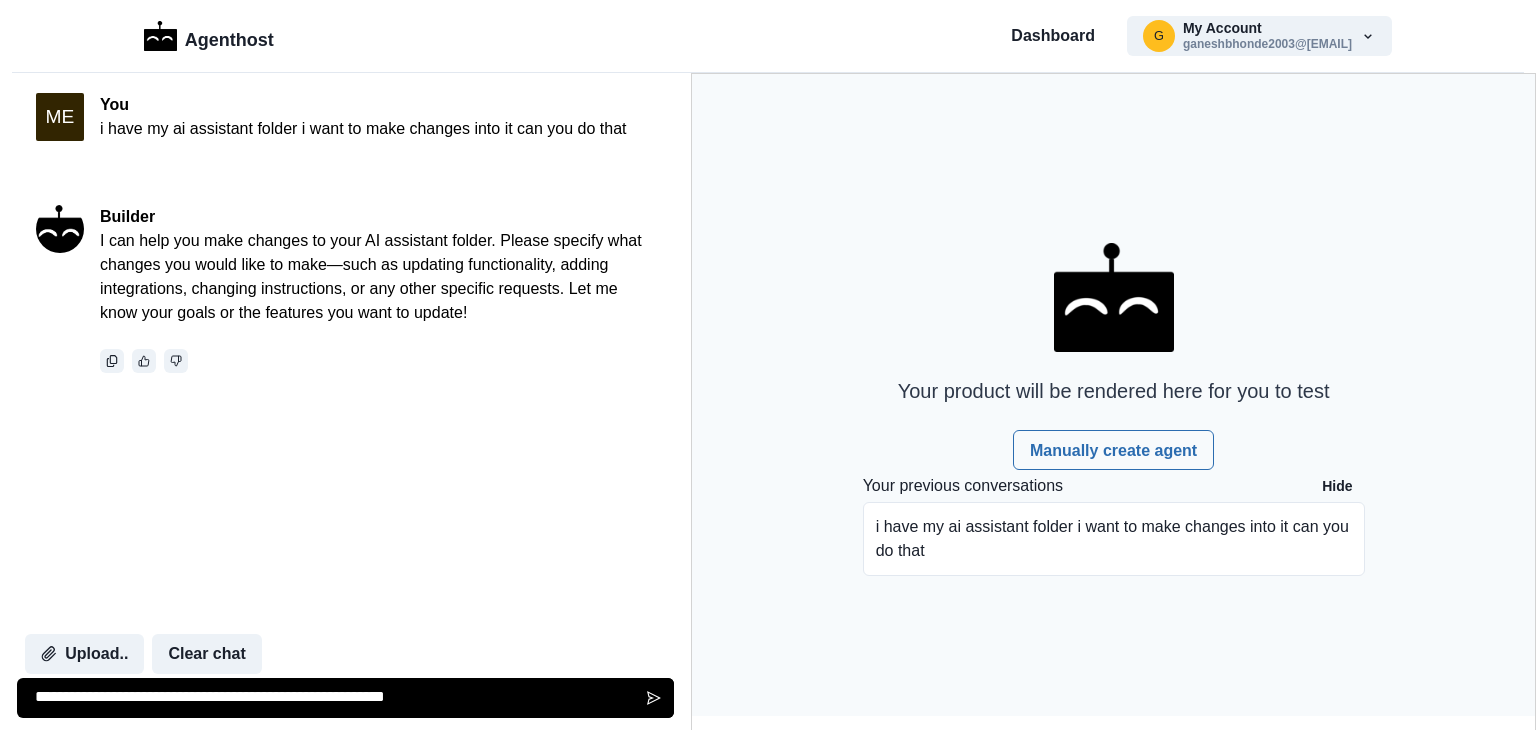 type on "**********" 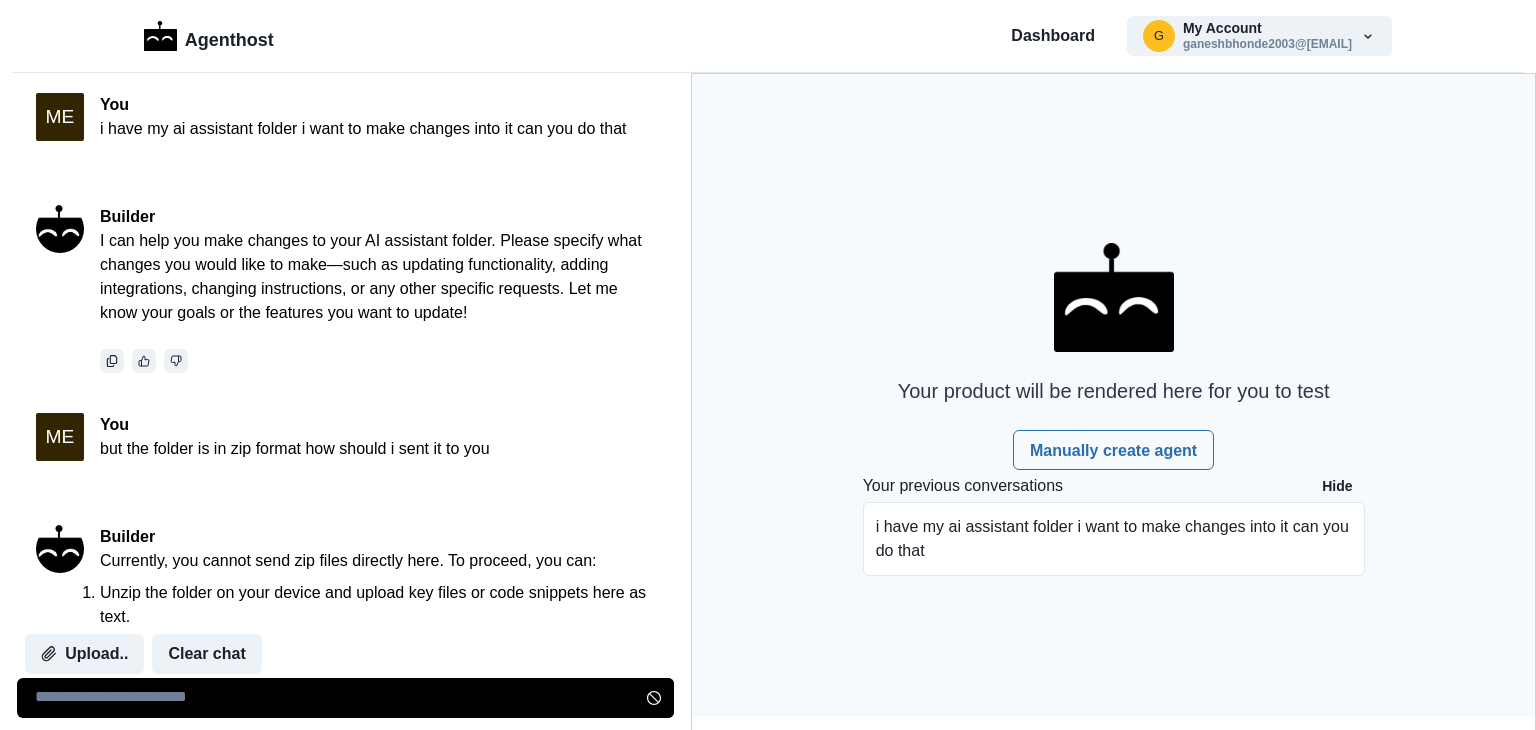 scroll, scrollTop: 238, scrollLeft: 0, axis: vertical 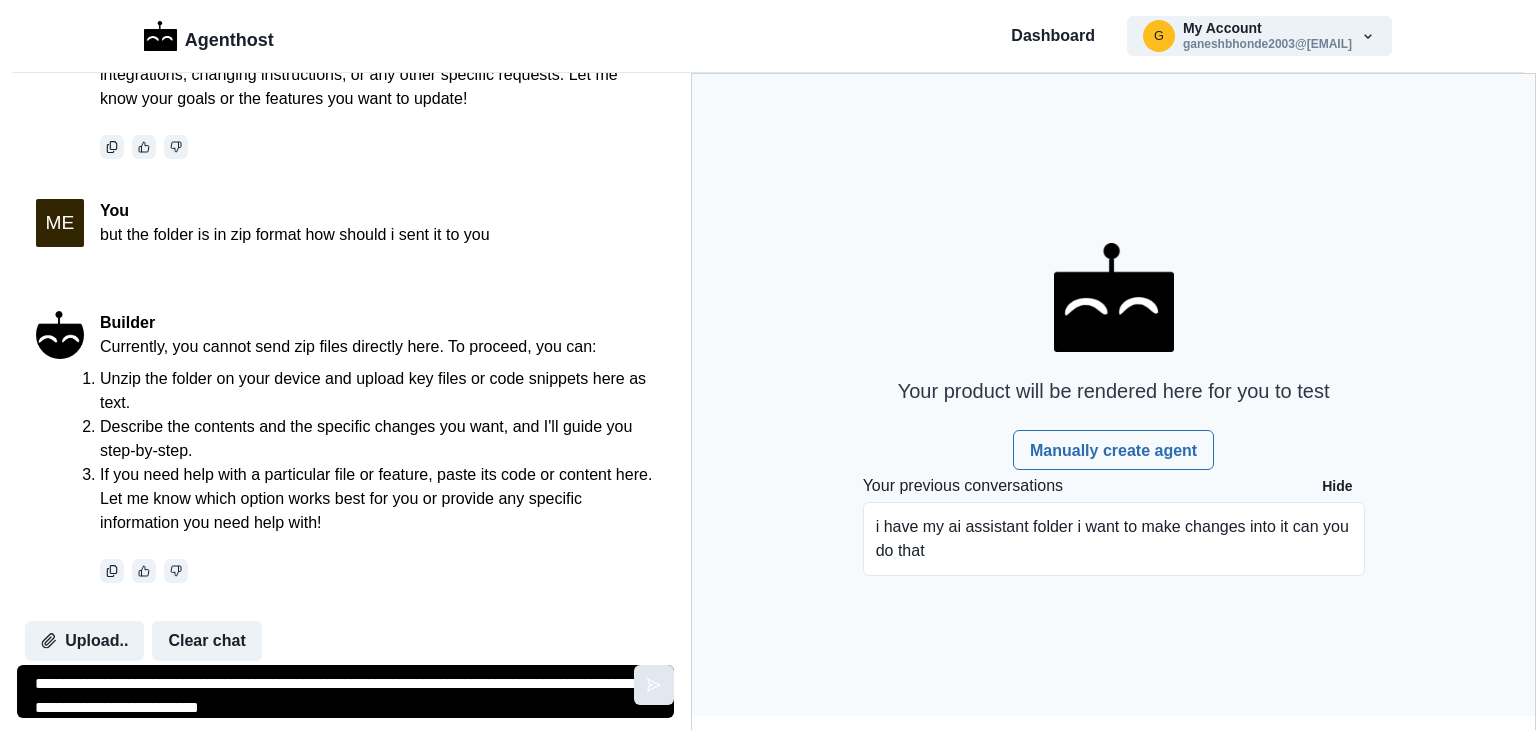 type on "**********" 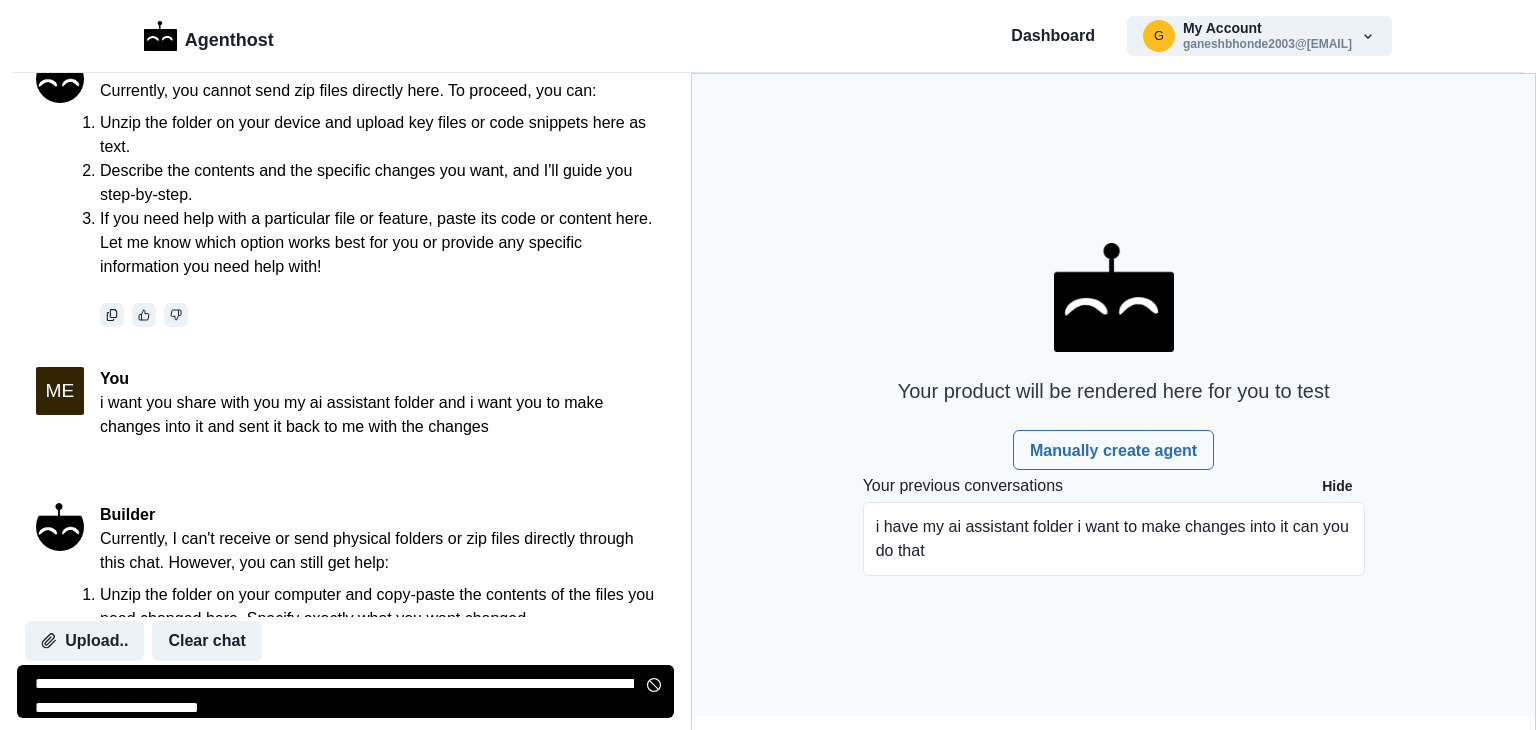 scroll, scrollTop: 710, scrollLeft: 0, axis: vertical 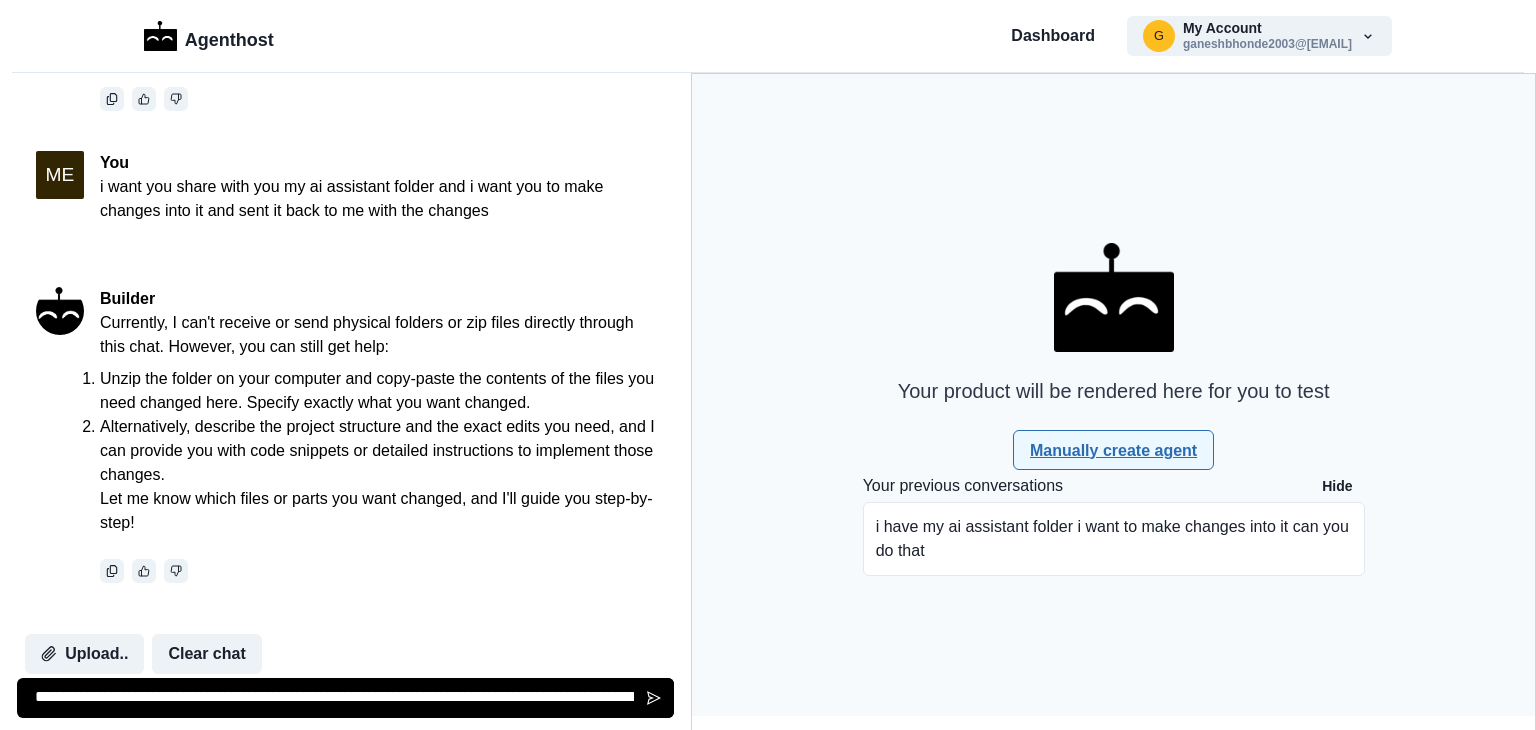 click on "Manually create agent" at bounding box center [1113, 450] 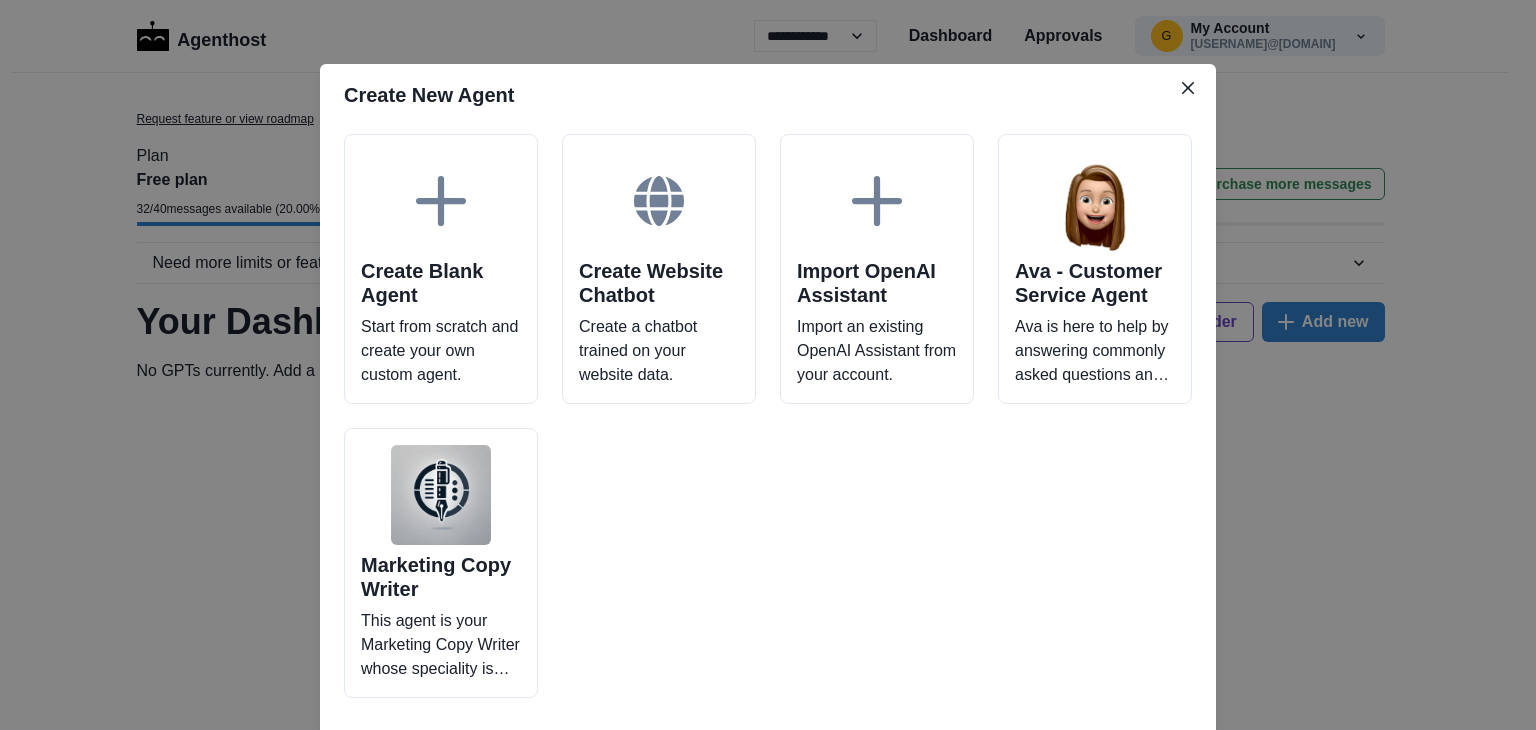 scroll, scrollTop: 0, scrollLeft: 0, axis: both 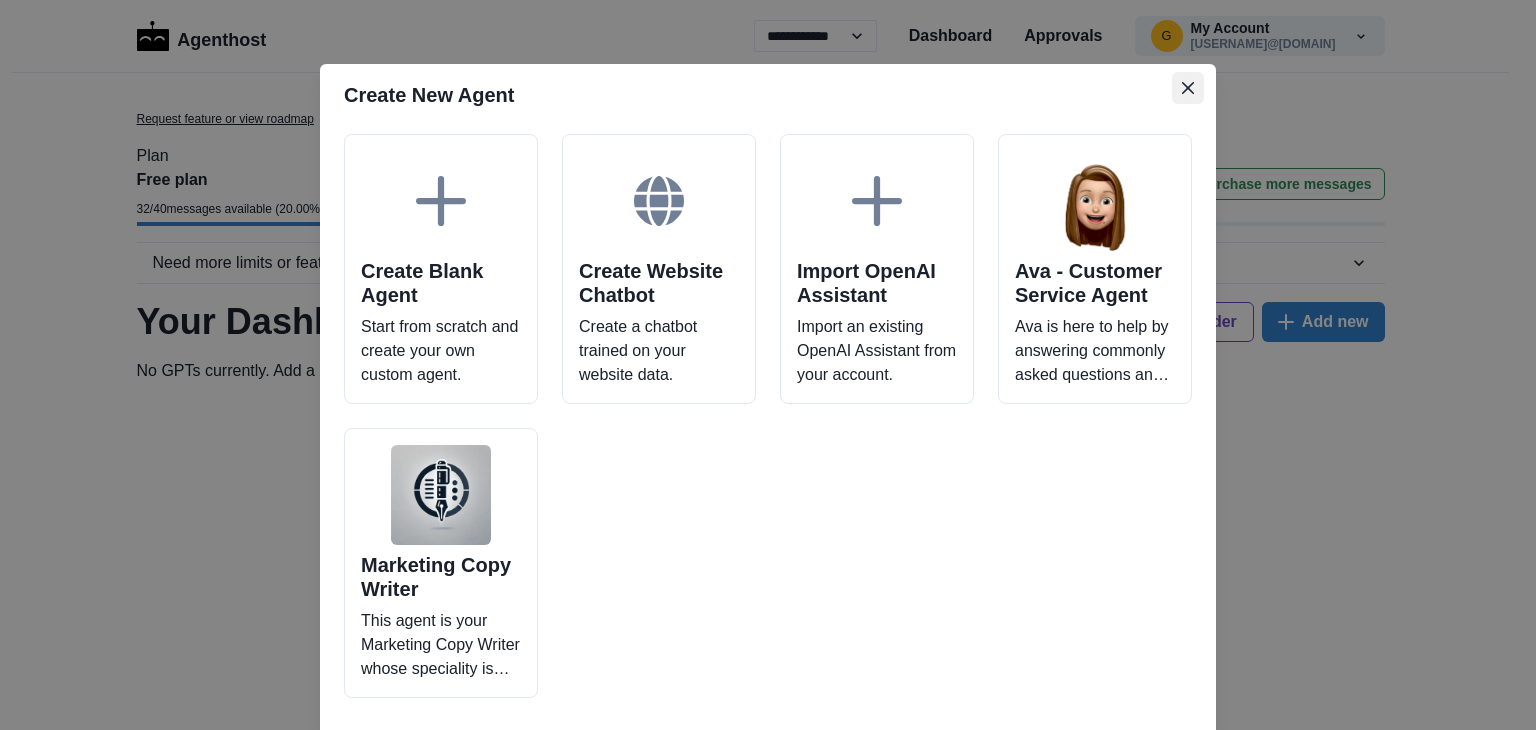 click 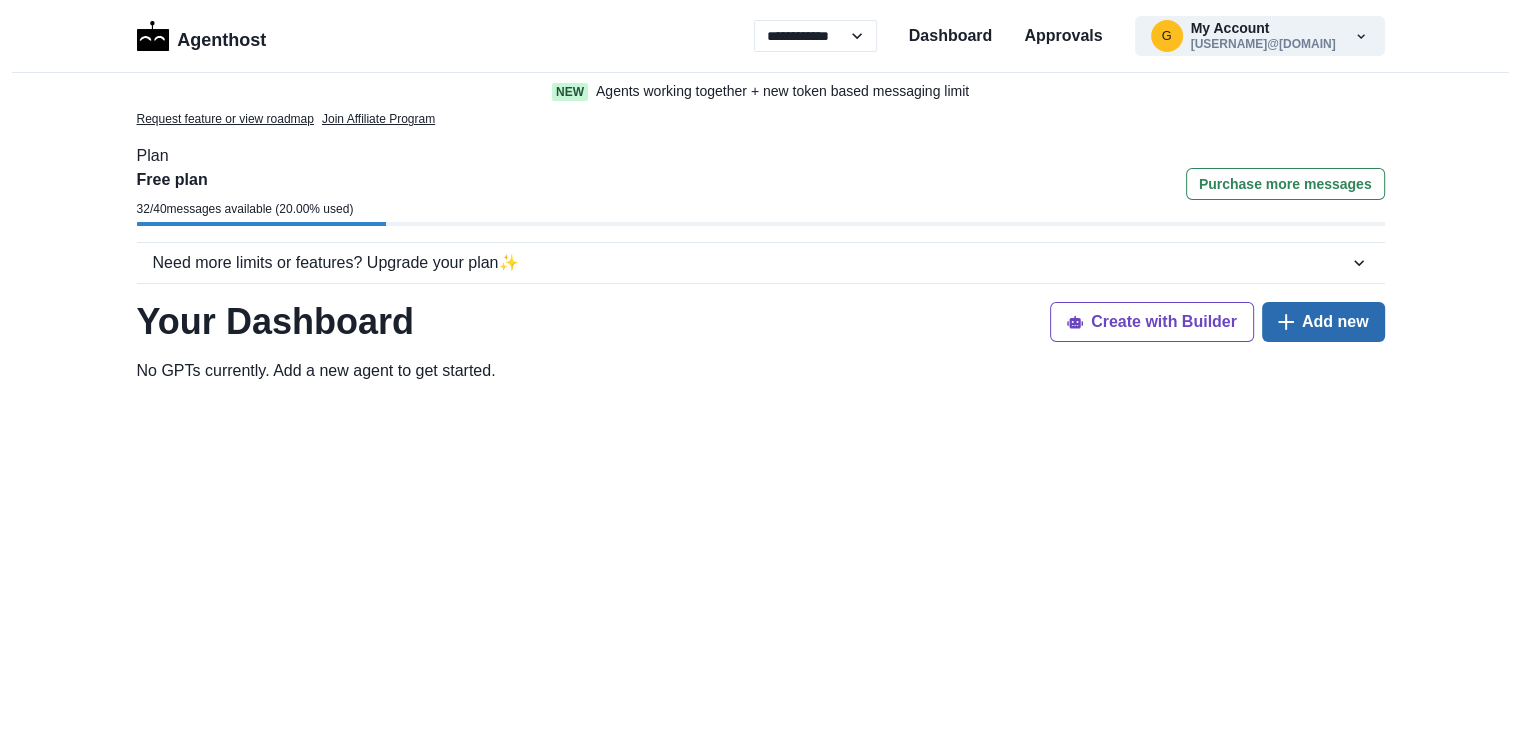 click on "Add new" at bounding box center [1323, 322] 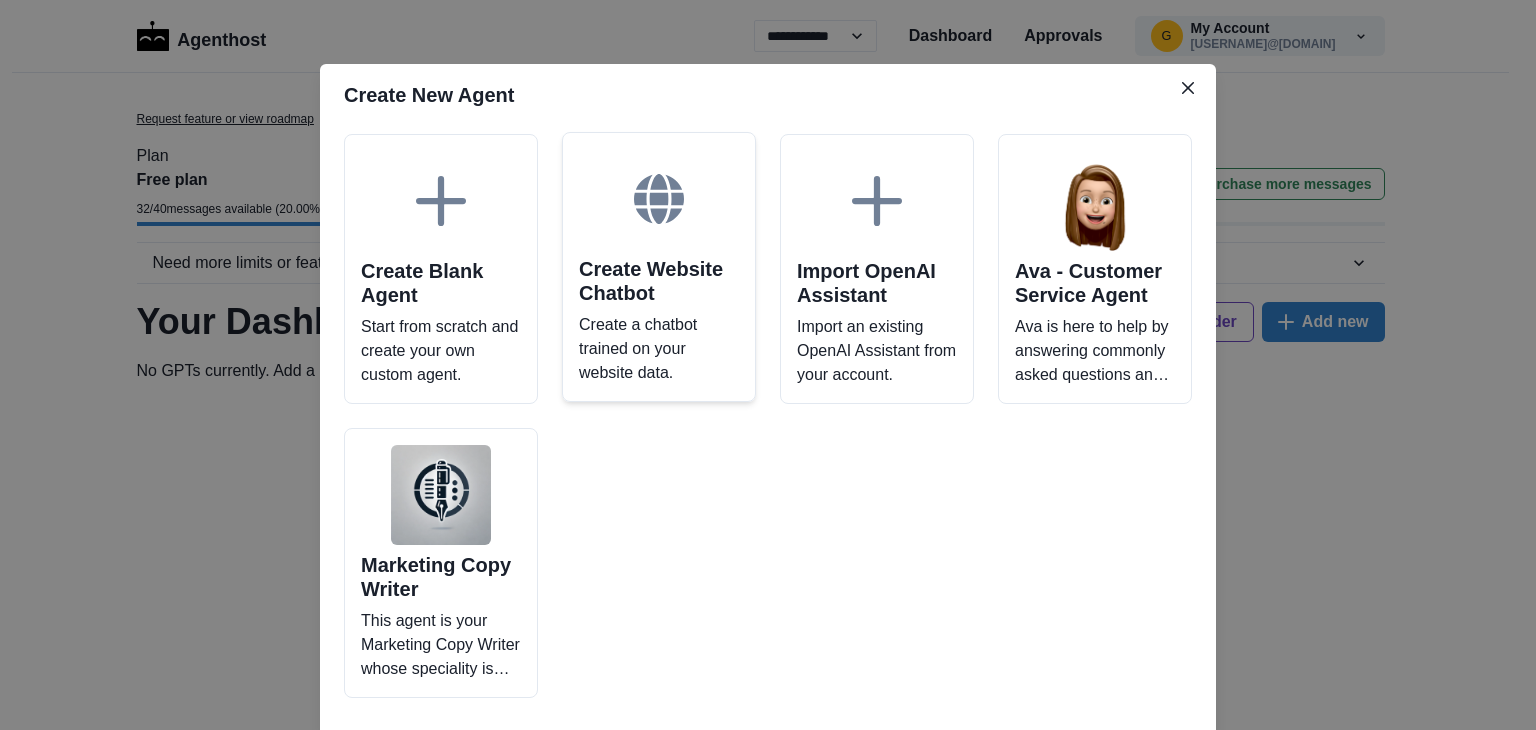 click on "Create Website Chatbot" at bounding box center [659, 281] 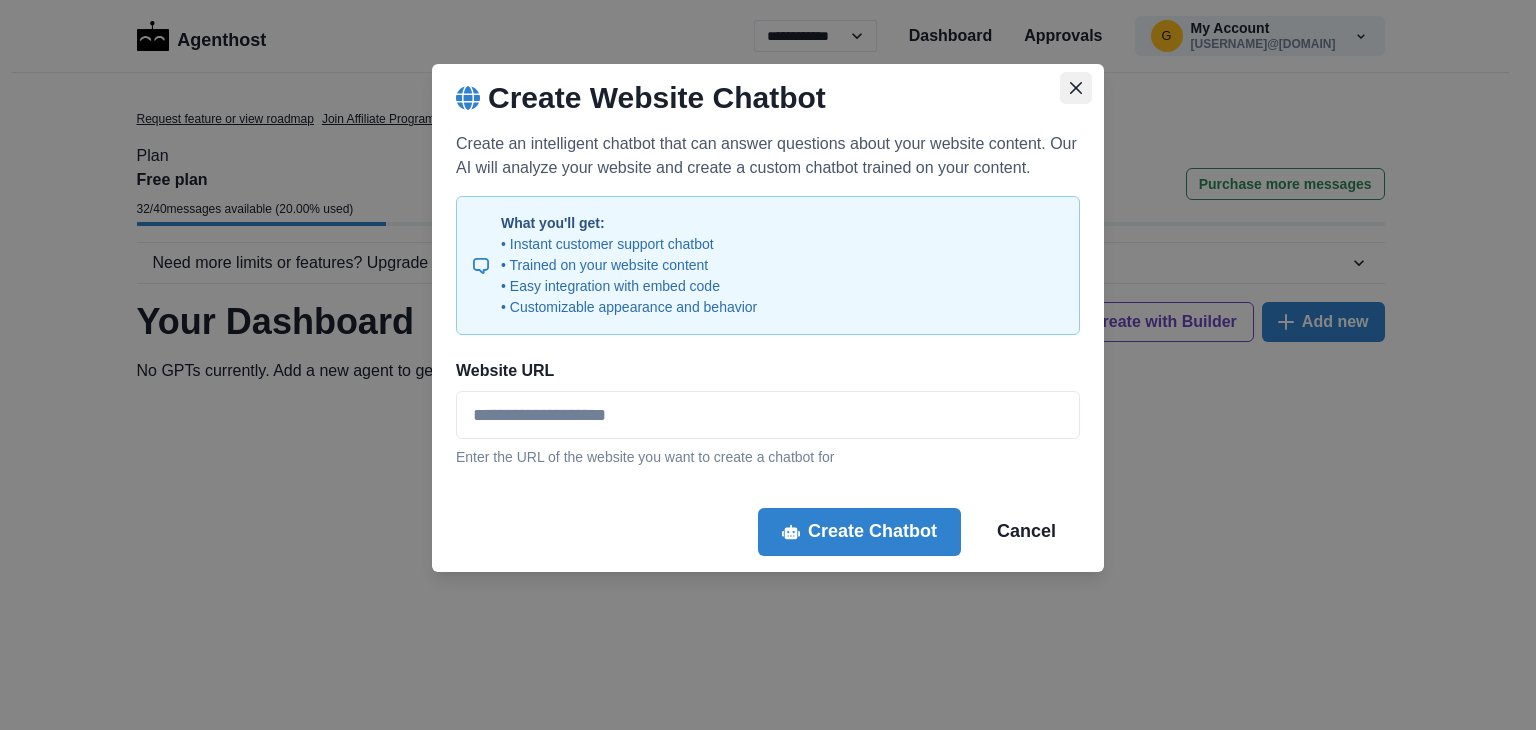 click 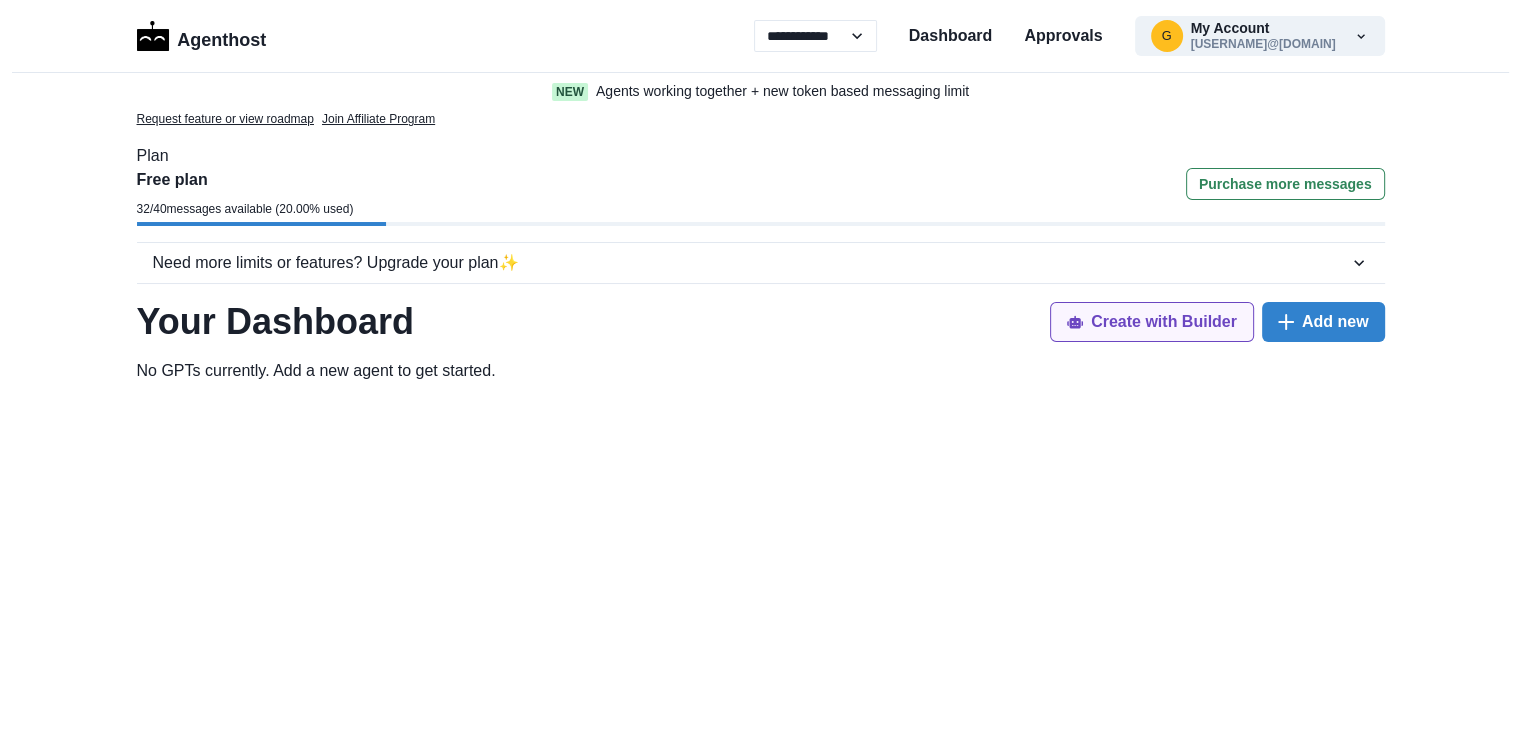click on "Create with Builder" at bounding box center [1152, 322] 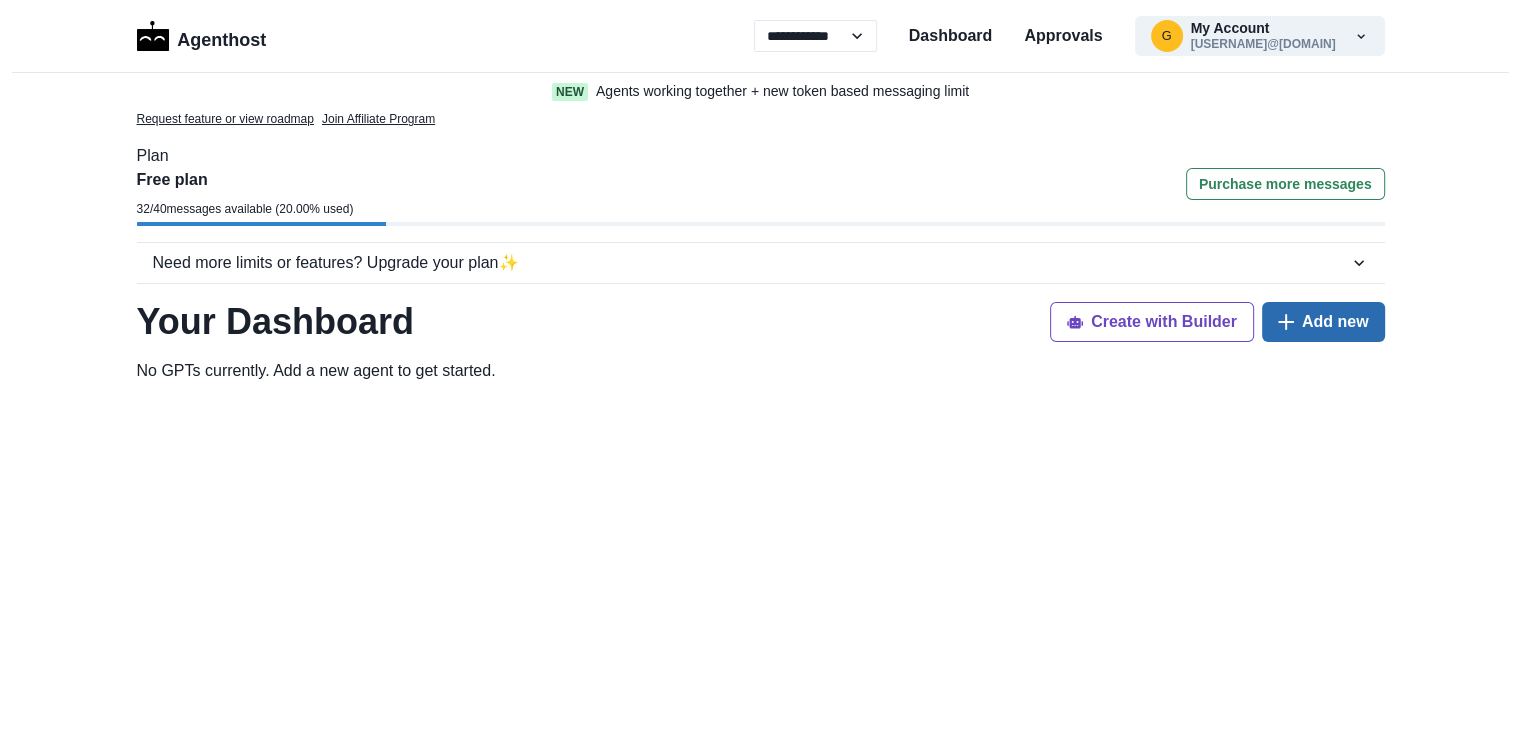 click on "Add new" at bounding box center [1323, 322] 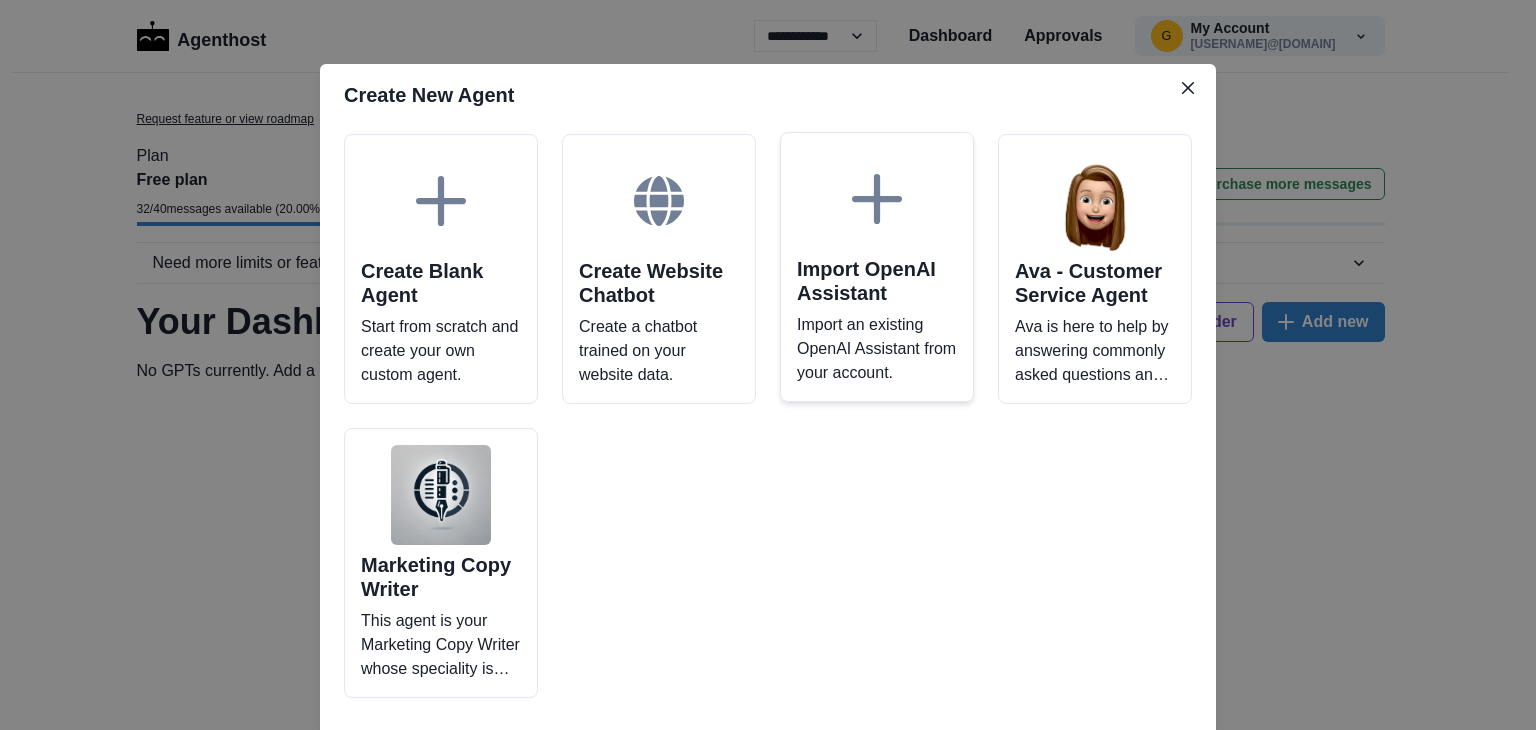 click on "Import OpenAI Assistant Import an existing OpenAI Assistant from your account." at bounding box center (877, 267) 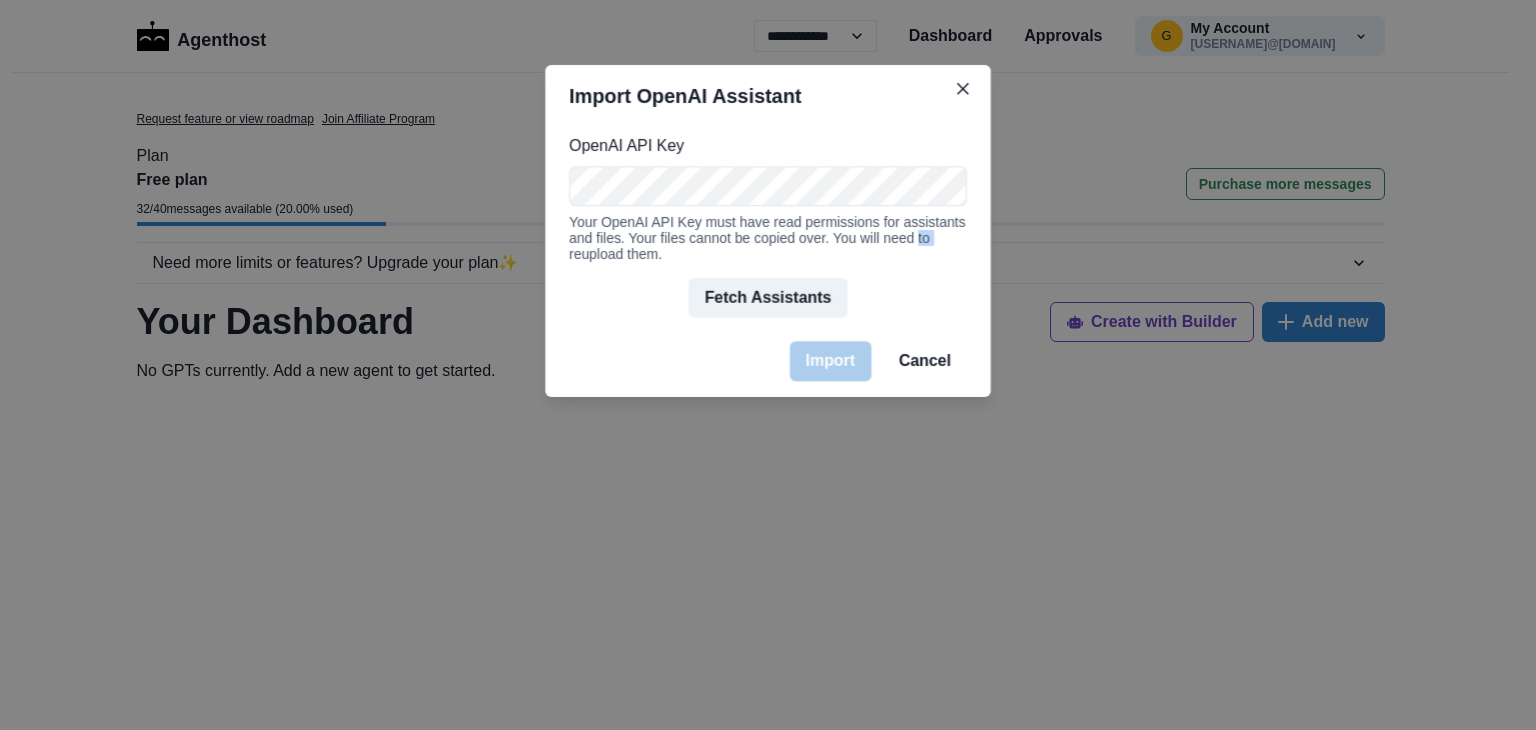 click on "OpenAI API Key Your OpenAI API Key must have read permissions for assistants and files. Your files cannot be copied over. You will need to reupload them. Fetch Assistants" at bounding box center (767, 226) 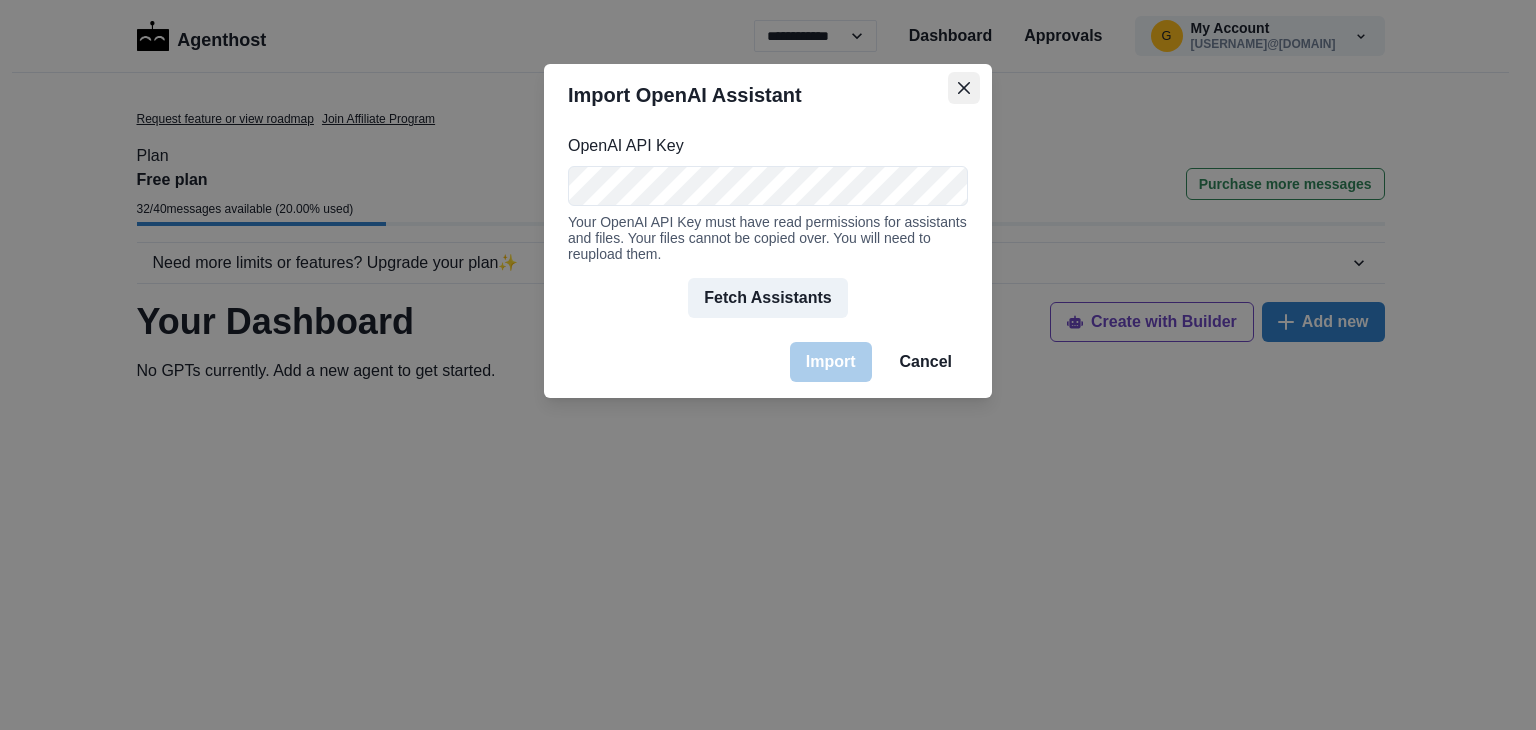 click at bounding box center [964, 88] 